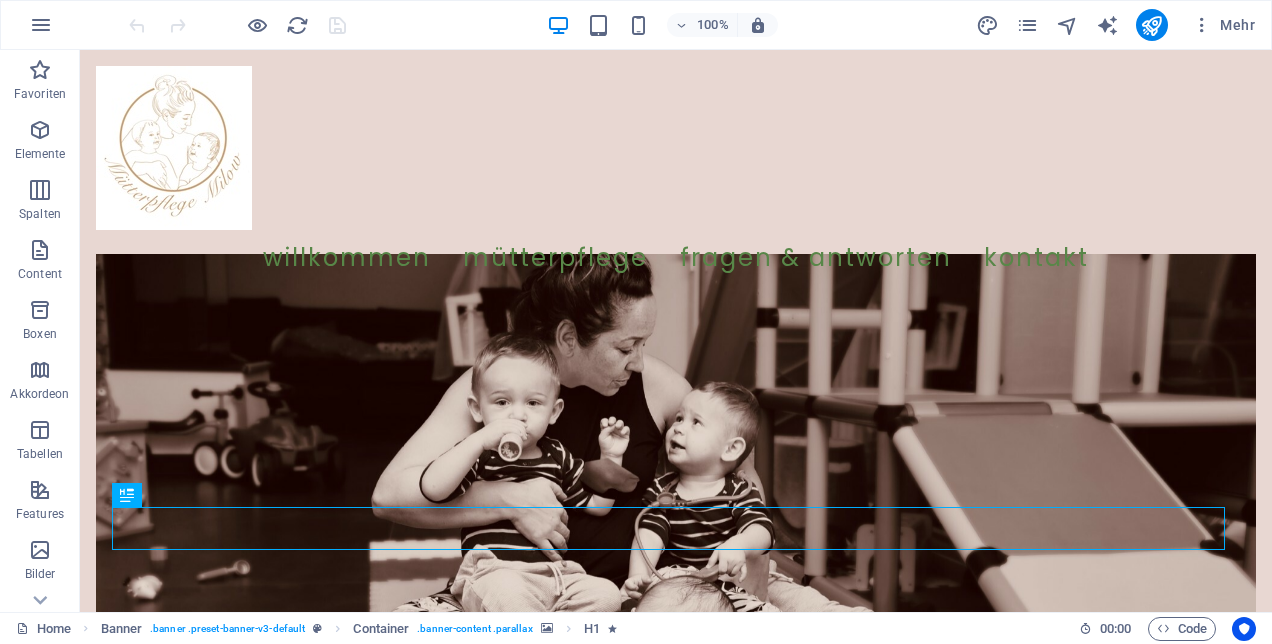 scroll, scrollTop: 0, scrollLeft: 0, axis: both 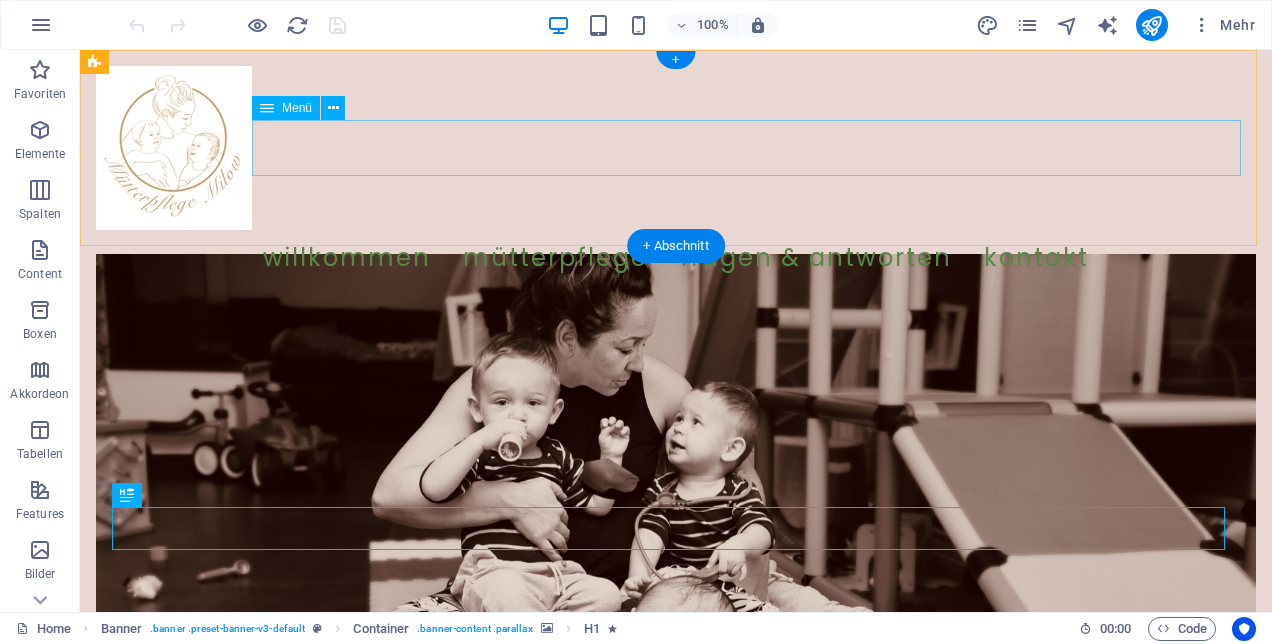 click on "Willkommen Mütterpflege Fragen & Antworten Kontakt" at bounding box center (676, 258) 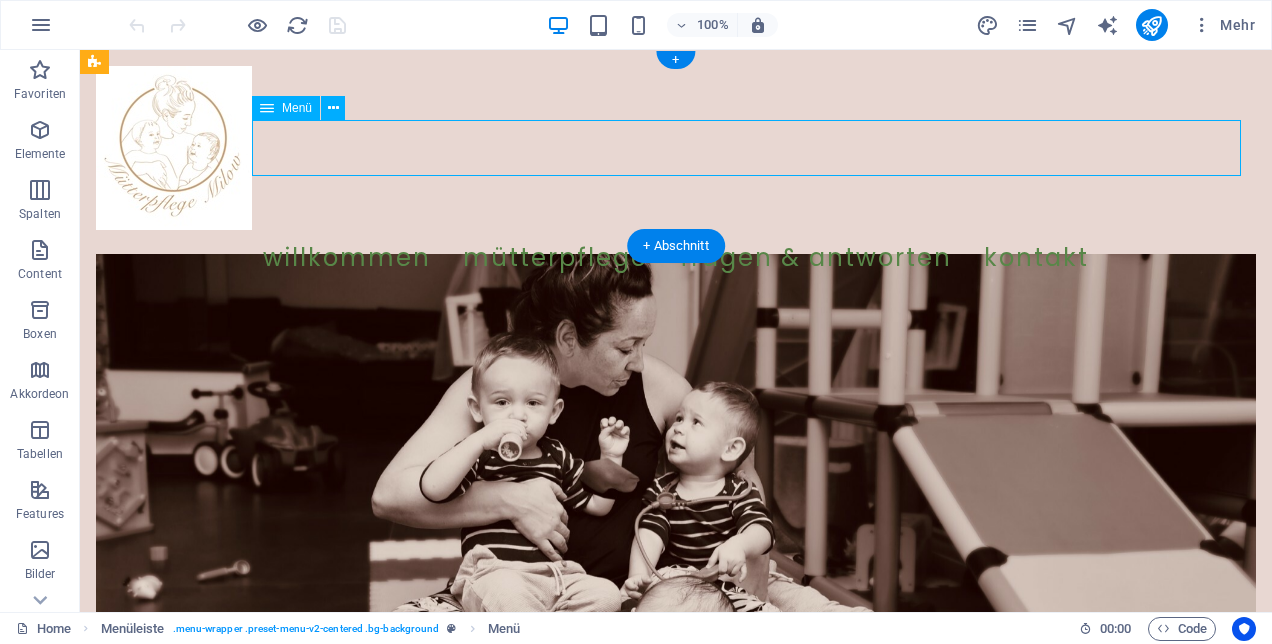 click on "Willkommen Mütterpflege Fragen & Antworten Kontakt" at bounding box center (676, 258) 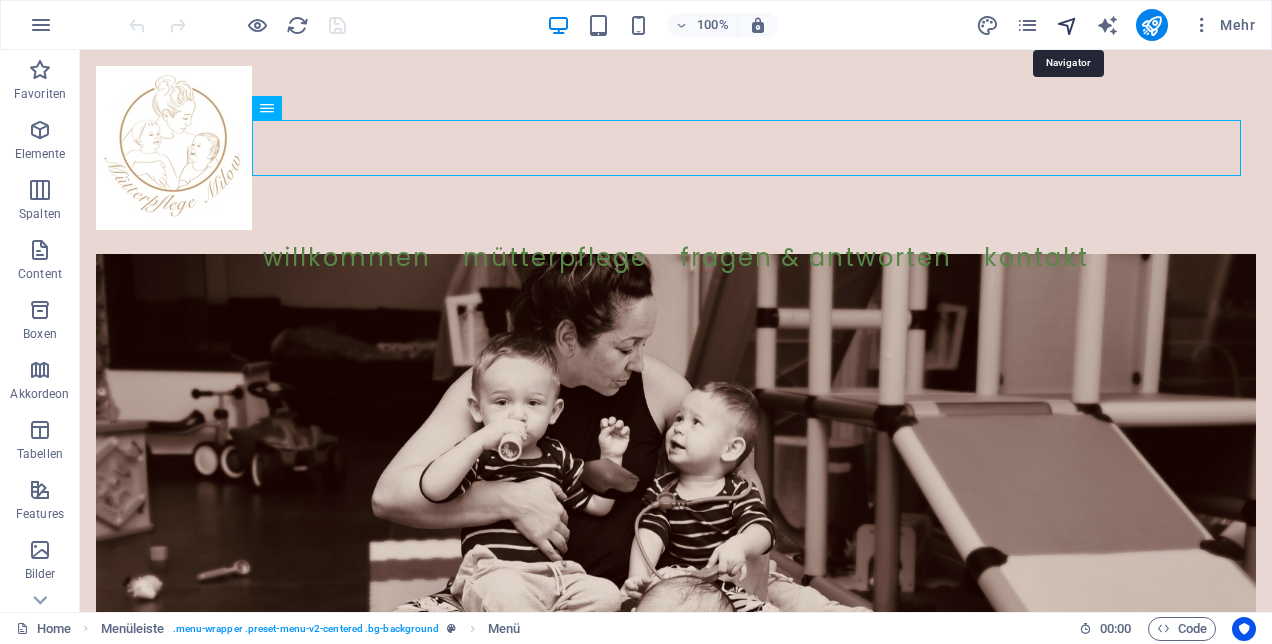 click at bounding box center (1067, 25) 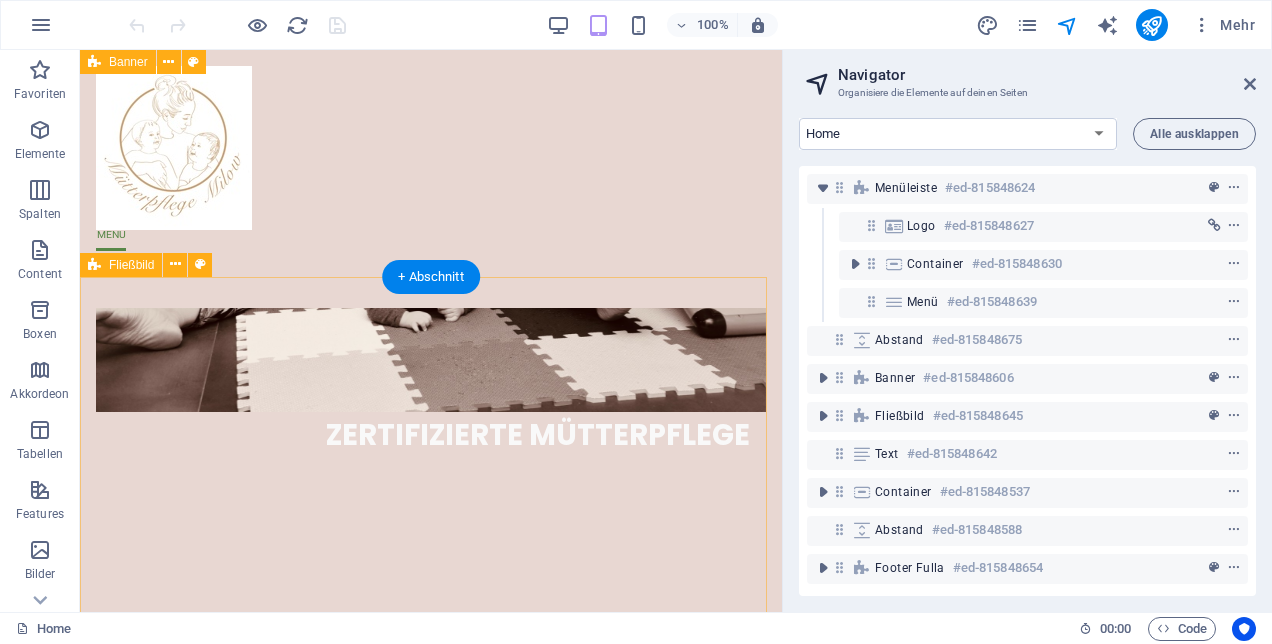 scroll, scrollTop: 0, scrollLeft: 0, axis: both 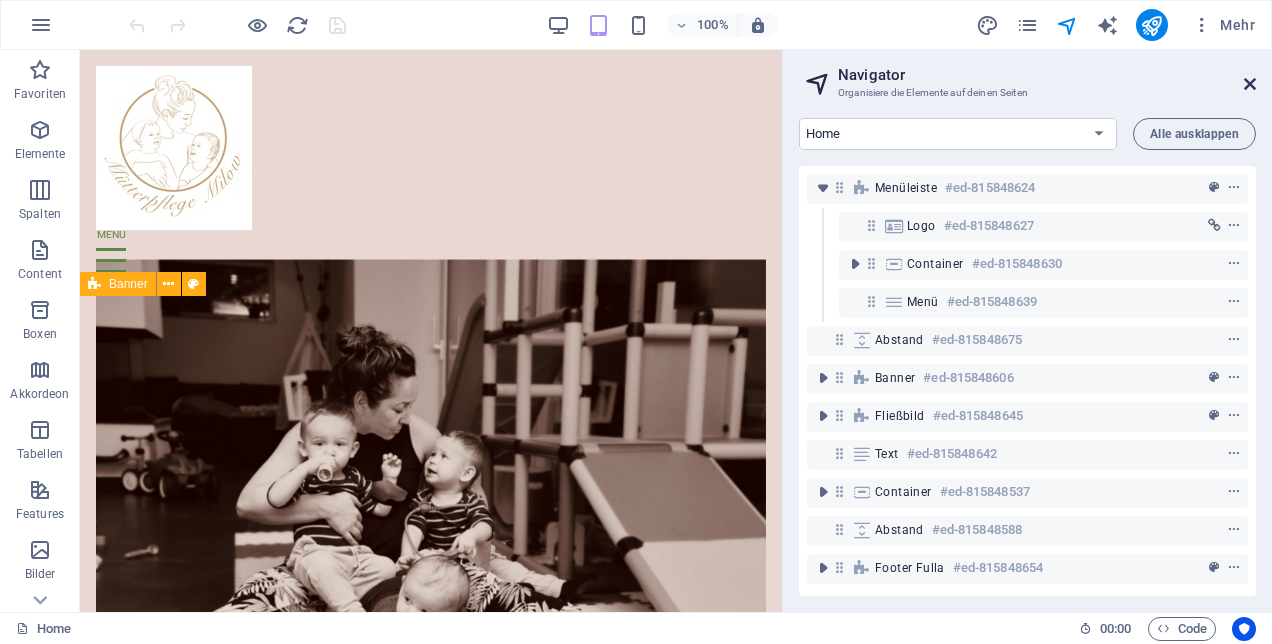 click at bounding box center [1250, 84] 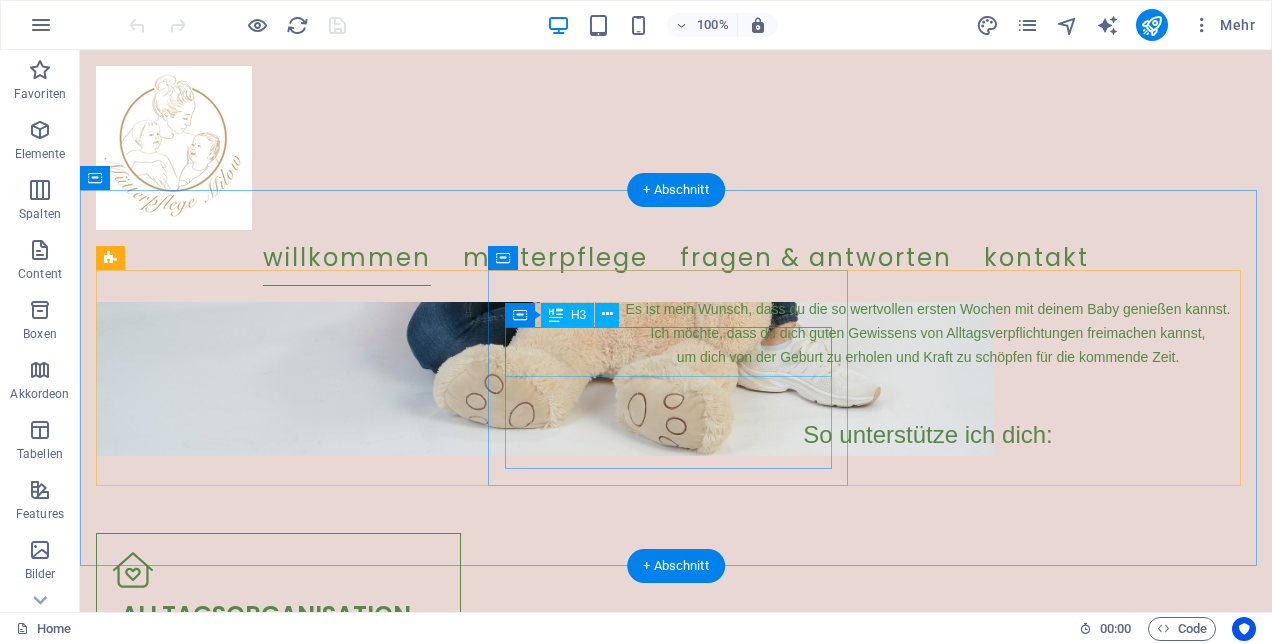 scroll, scrollTop: 1381, scrollLeft: 0, axis: vertical 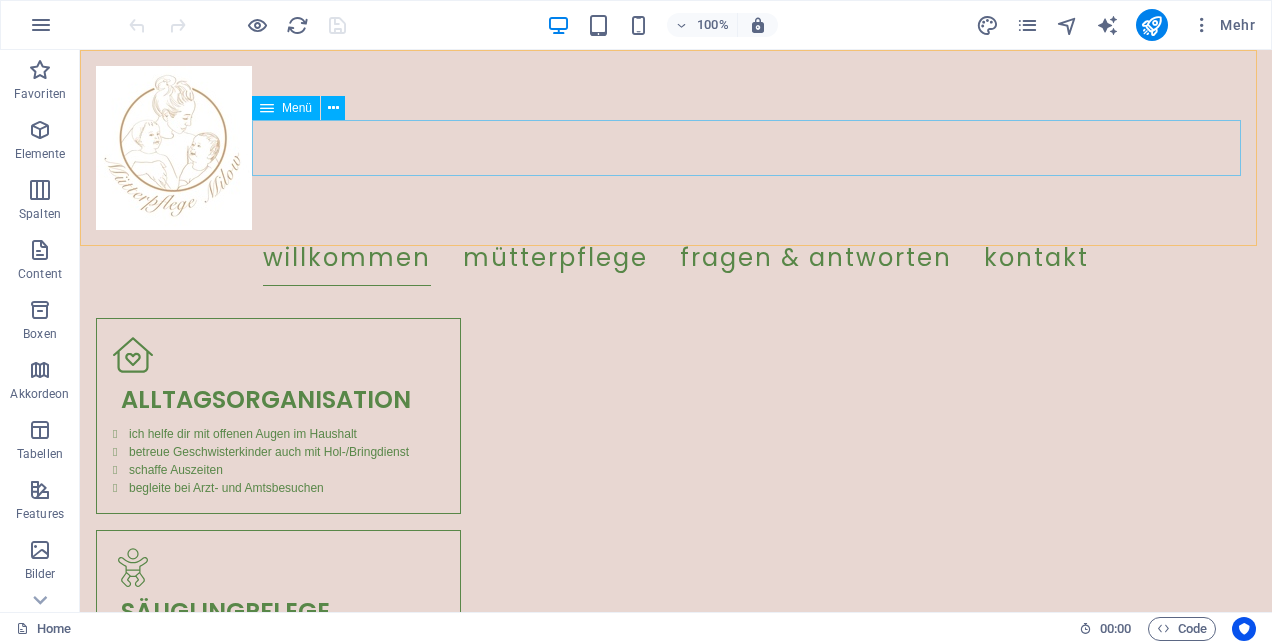 click on "Willkommen Mütterpflege Fragen & Antworten Kontakt" at bounding box center (676, 258) 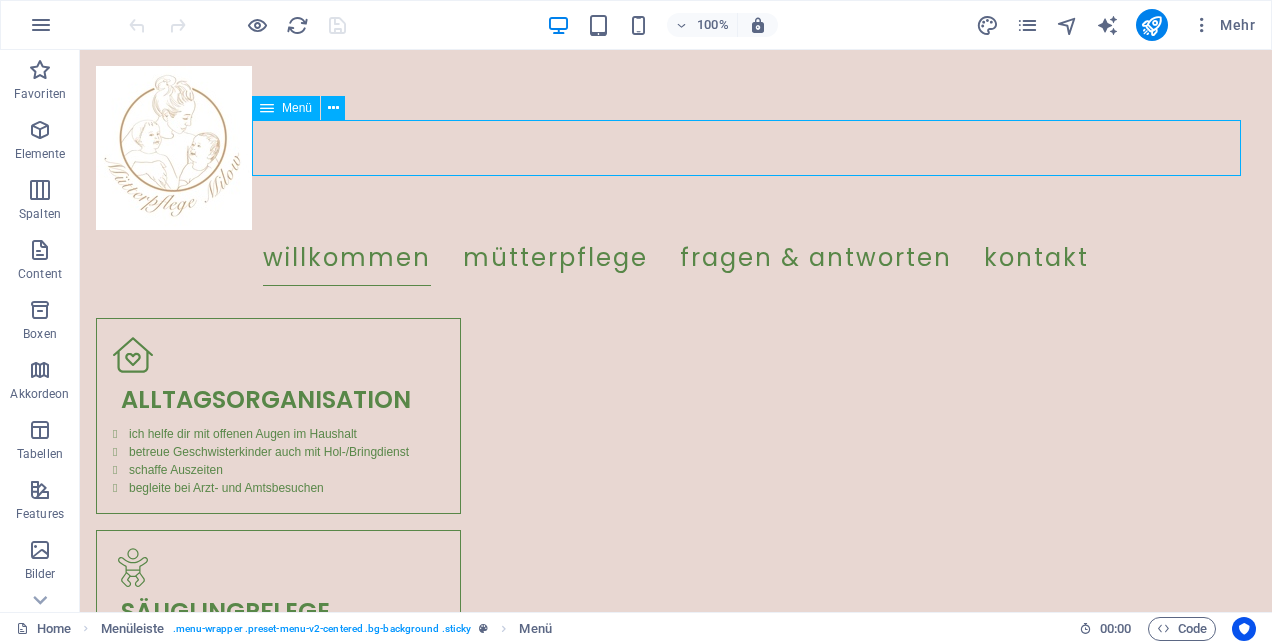 click on "Willkommen Mütterpflege Fragen & Antworten Kontakt" at bounding box center (676, 258) 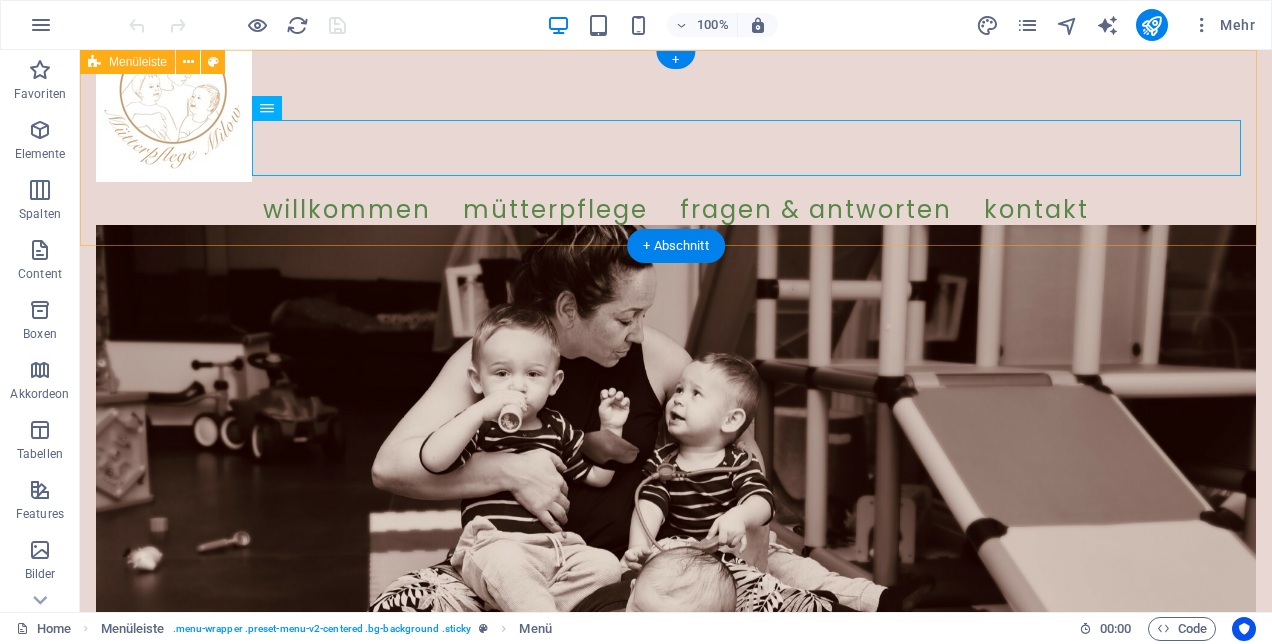 scroll, scrollTop: 0, scrollLeft: 0, axis: both 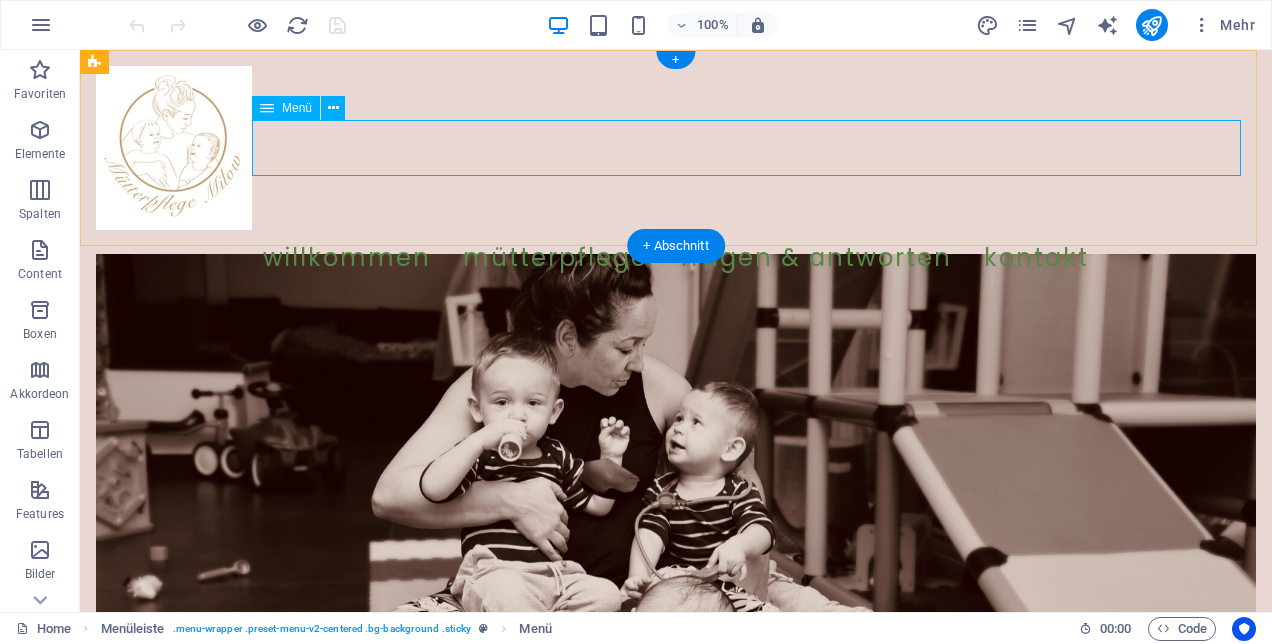 click on "Willkommen Mütterpflege Fragen & Antworten Kontakt" at bounding box center [676, 258] 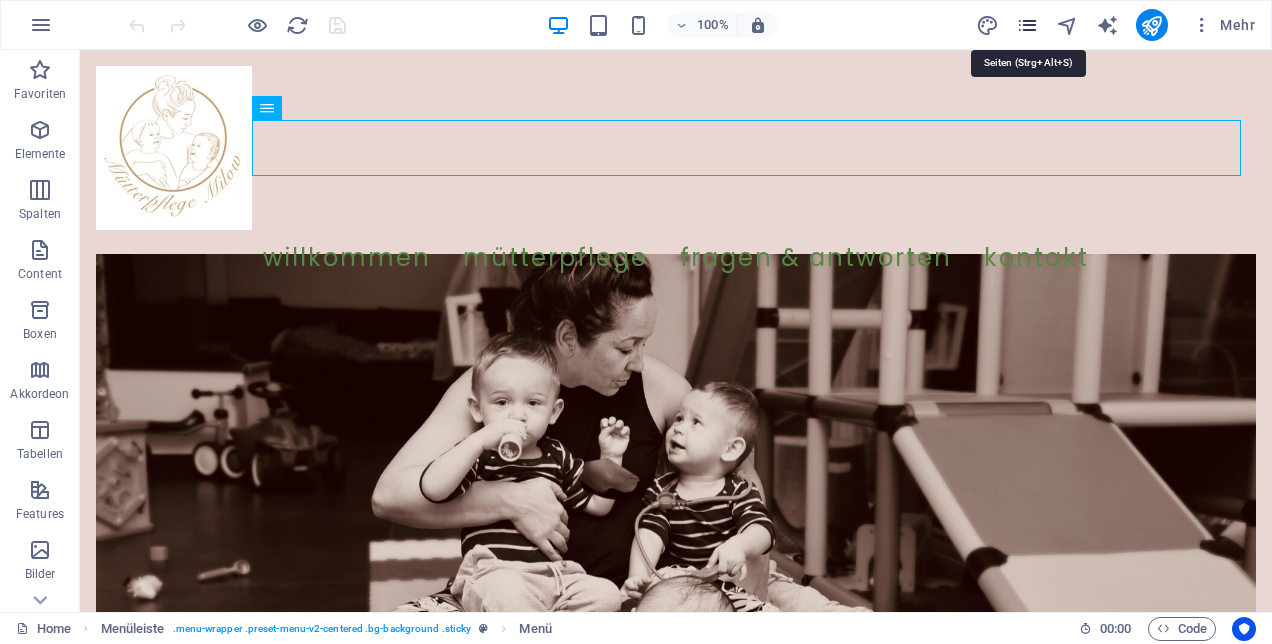 click at bounding box center (1027, 25) 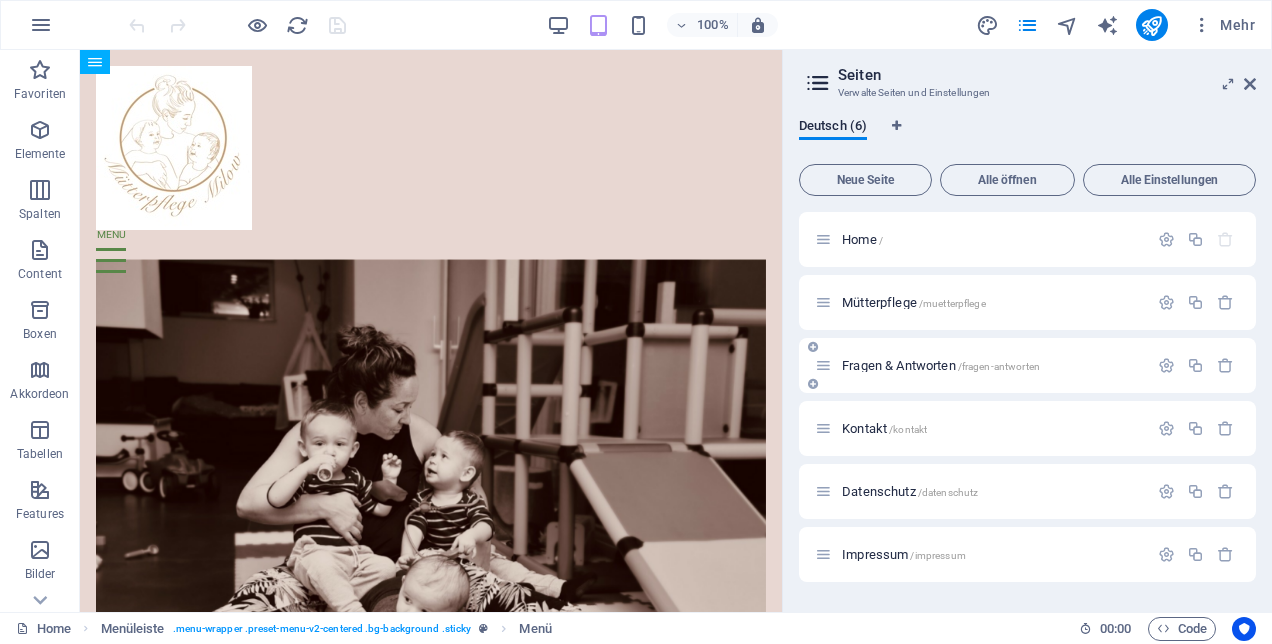 click on "Fragen & Antworten /fragen-antworten" at bounding box center (941, 365) 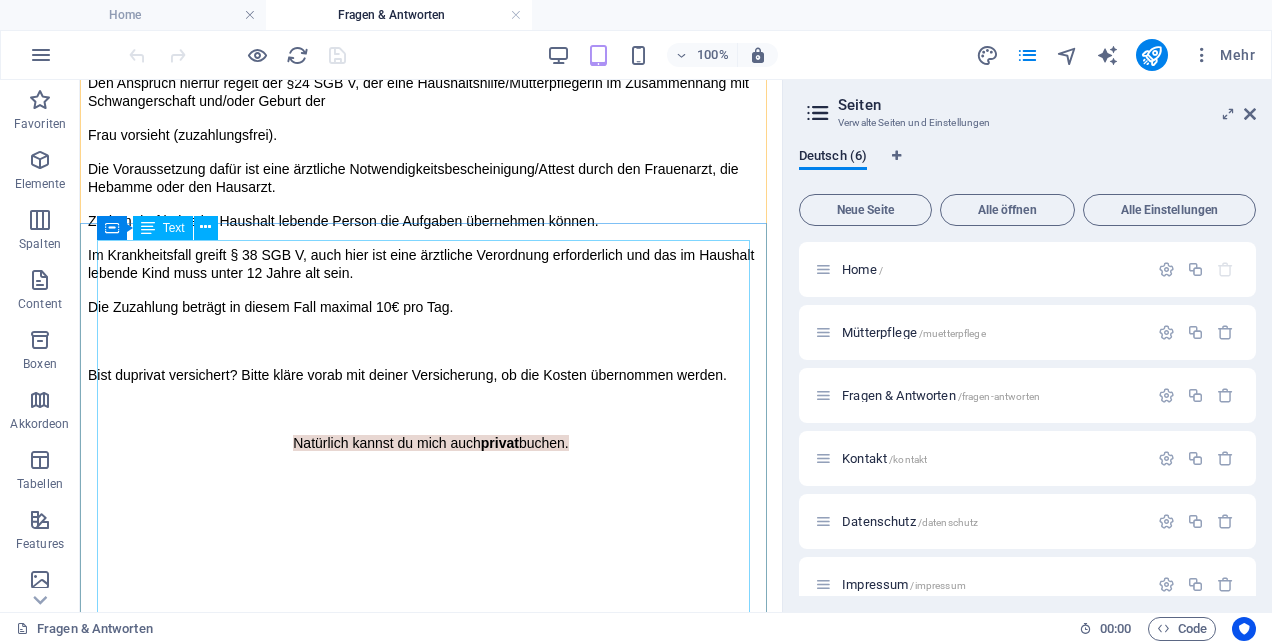scroll, scrollTop: 1732, scrollLeft: 0, axis: vertical 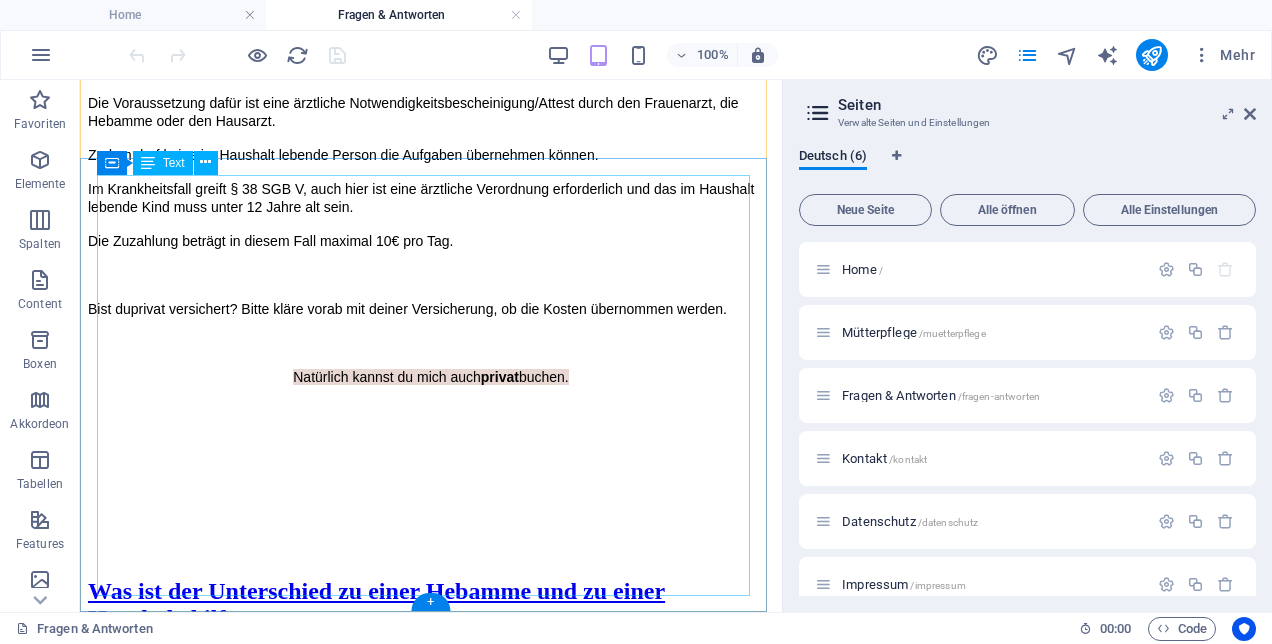 click on "Die Gründe können sehr individuell sein. Hier nennen ich nur einige: Mütterpflege in der Schwangerschaft: Blutung, vorzeitige Wehen Hyperemesis Stark erhöhter Blutdruck(hypertensive Krise) Symphysentlockerung Erschöpfung, psychische Belastungen Risiko-/Mehrlingsschwangerschaft Mütterpflege nach der Geburt: Stillschwierigkeiten ( Mastitis, Milchstau) postpartales Erschöpfungssyndrom Geburtsverletzungen Kaiserschnitt Blutverlust Schädigung des Beckenbodens Depression Mehrlingsgeburten" at bounding box center (431, 1467) 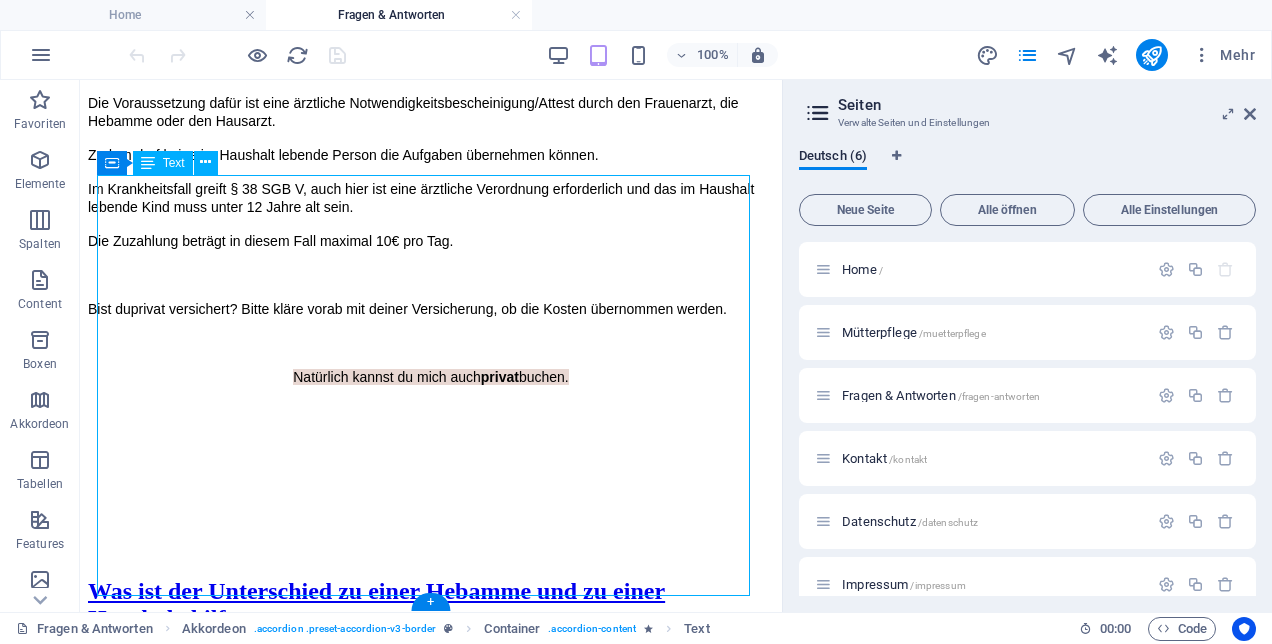 click on "Die Gründe können sehr individuell sein. Hier nennen ich nur einige: Mütterpflege in der Schwangerschaft: Blutung, vorzeitige Wehen Hyperemesis Stark erhöhter Blutdruck(hypertensive Krise) Symphysentlockerung Erschöpfung, psychische Belastungen Risiko-/Mehrlingsschwangerschaft Mütterpflege nach der Geburt: Stillschwierigkeiten ( Mastitis, Milchstau) postpartales Erschöpfungssyndrom Geburtsverletzungen Kaiserschnitt Blutverlust Schädigung des Beckenbodens Depression Mehrlingsgeburten" at bounding box center (431, 1467) 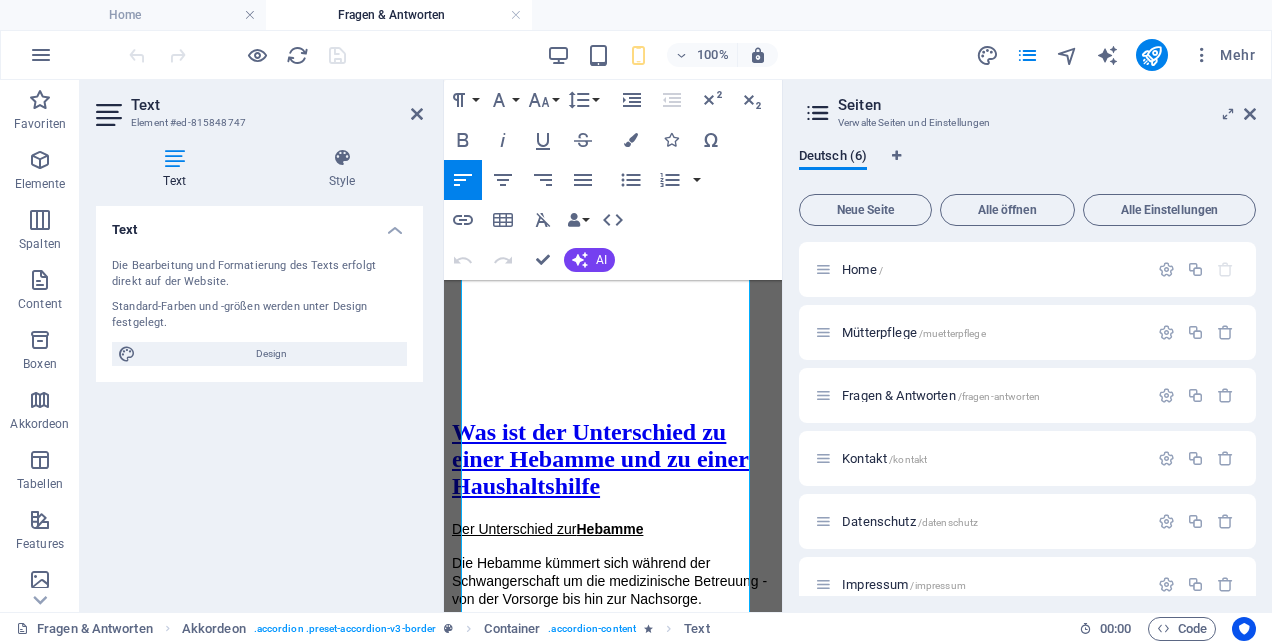 scroll, scrollTop: 2826, scrollLeft: 0, axis: vertical 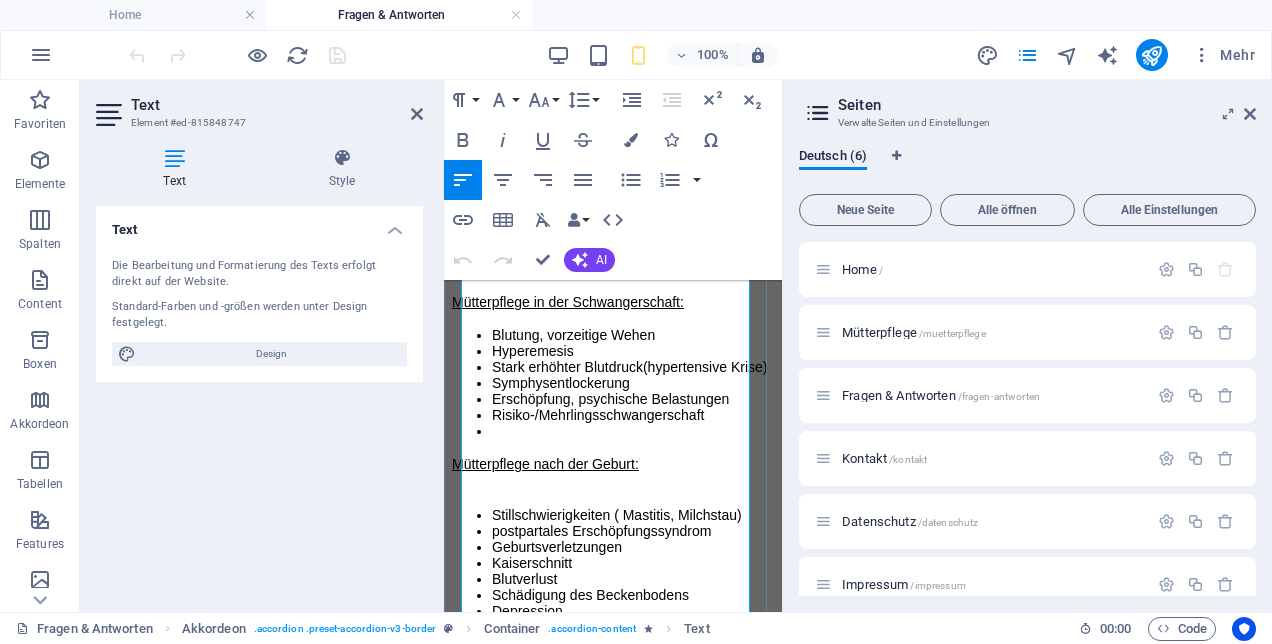 click at bounding box center (633, 431) 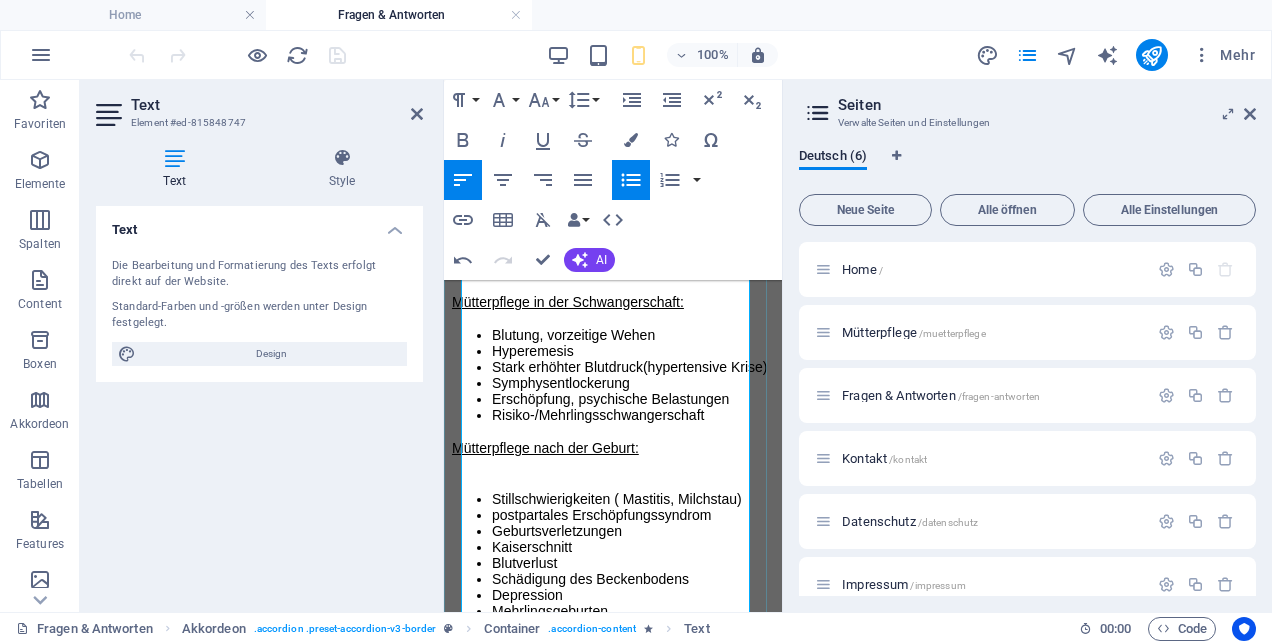 click on "Mütterpflege nach der Geburt:" at bounding box center [609, 457] 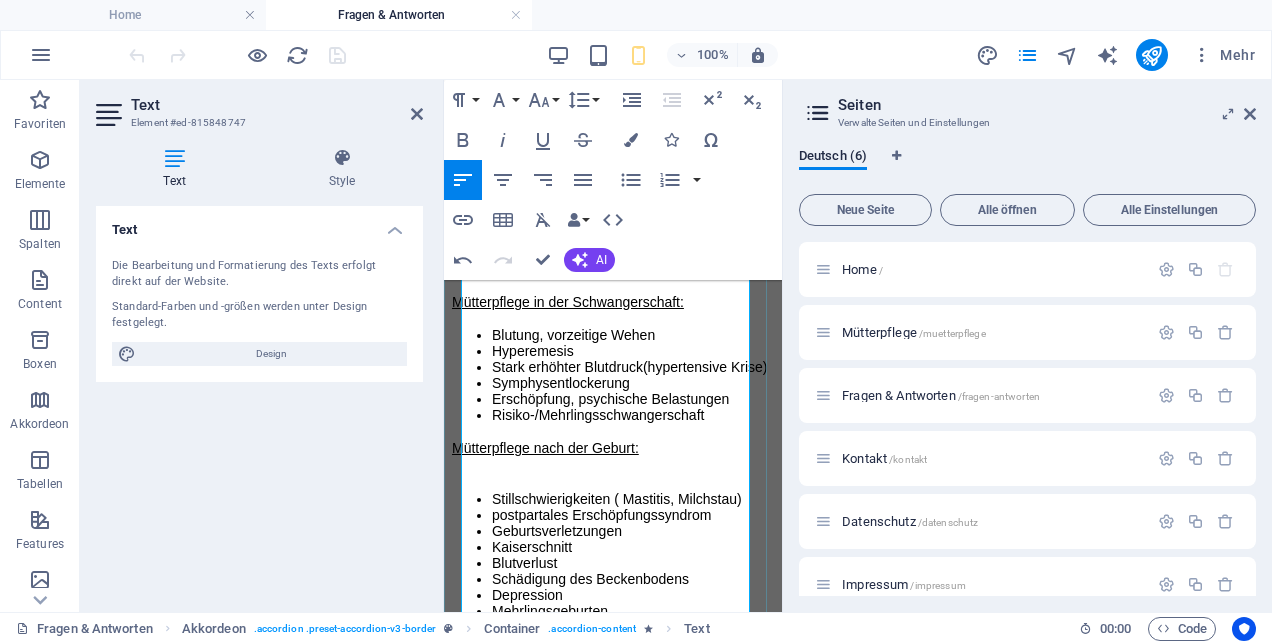 click on "Mütterpflege nach der Geburt:" at bounding box center [609, 457] 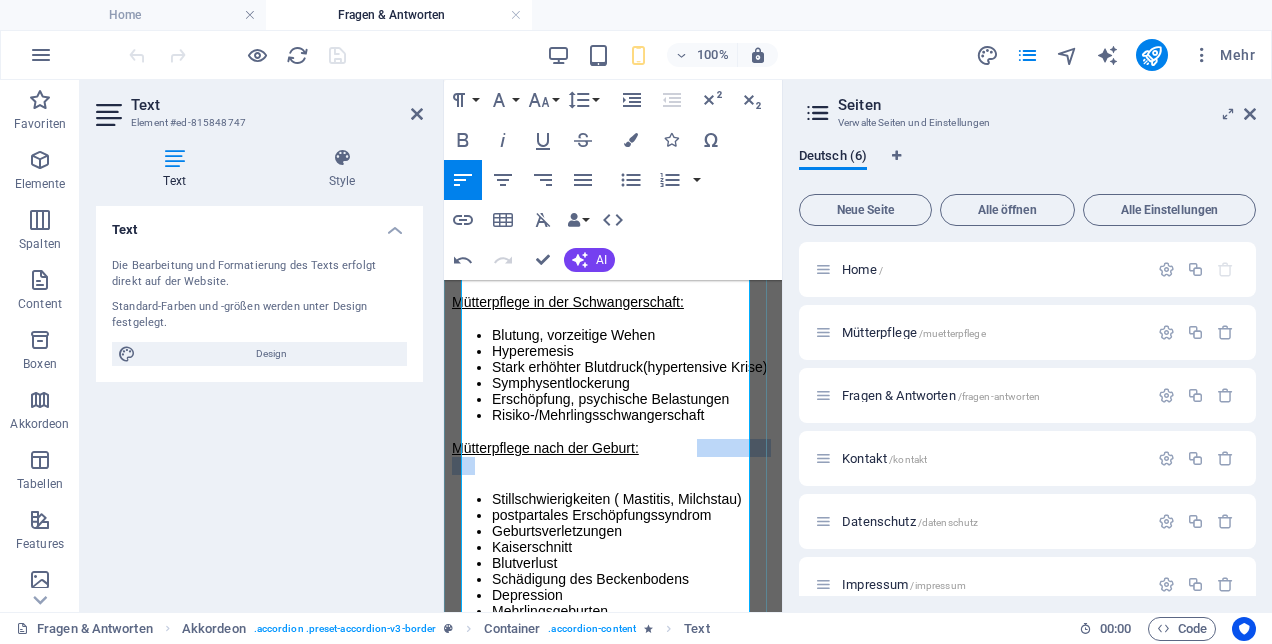 click on "Mütterpflege nach der Geburt:" at bounding box center (609, 457) 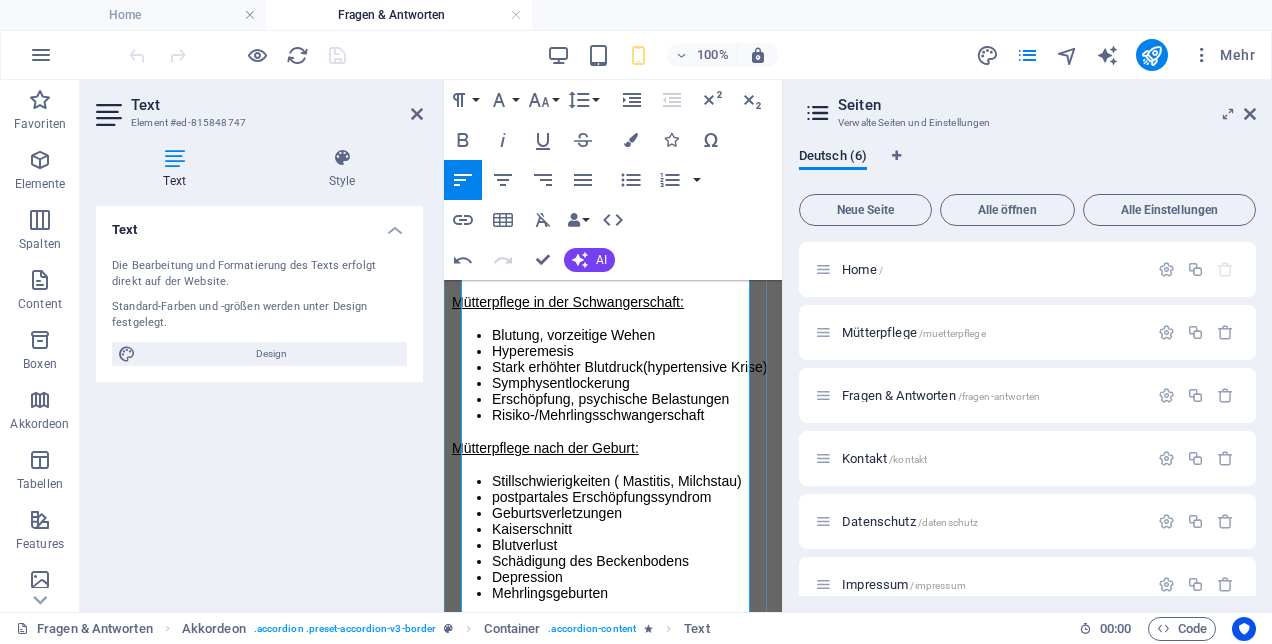 scroll, scrollTop: 2492, scrollLeft: 0, axis: vertical 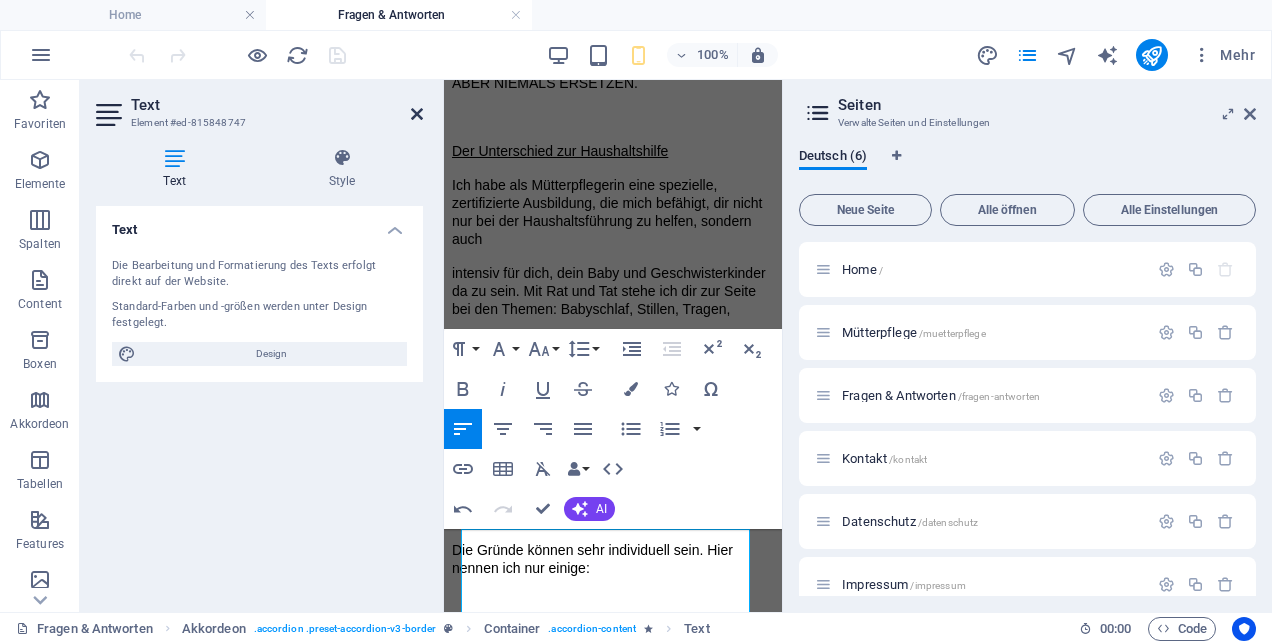 click at bounding box center (417, 114) 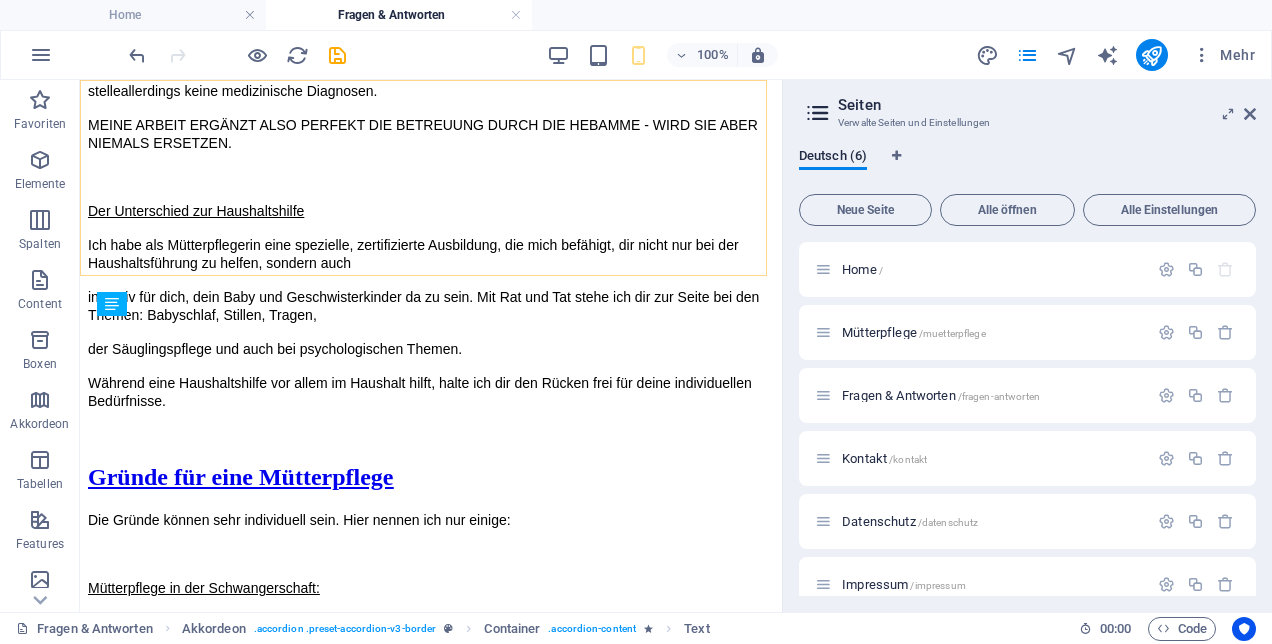 scroll, scrollTop: 1590, scrollLeft: 0, axis: vertical 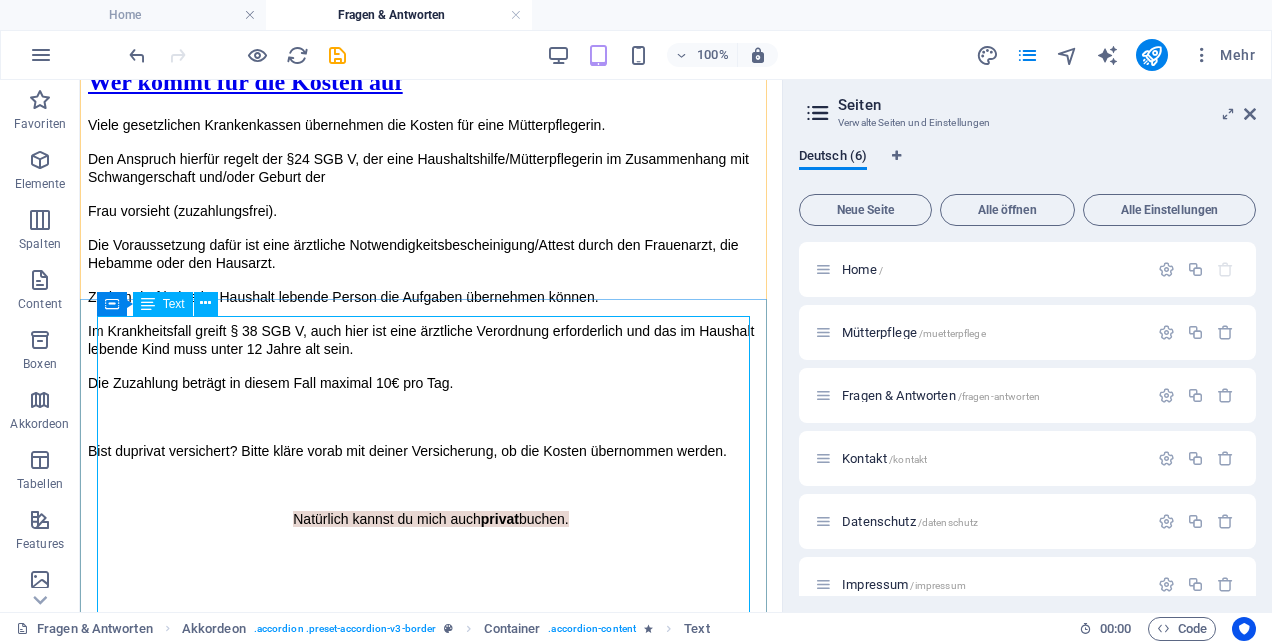 click on "Die Gründe können sehr individuell sein. Hier nennen ich nur einige: Mütterpflege in der Schwangerschaft: Blutung, vorzeitige Wehen Hyperemesis Stark erhöhter Blutdruck(hypertensive Krise) Symphysentlockerung Erschöpfung, psychische Belastungen Risiko-/Mehrlingsschwangerschaft Mütterpflege nach der Geburt: Stillschwierigkeiten ( Mastitis, Milchstau) postpartales Erschöpfungssyndrom Geburtsverletzungen Kaiserschnitt Blutverlust Schädigung des Beckenbodens Depression Mehrlingsgeburten" at bounding box center [431, 1601] 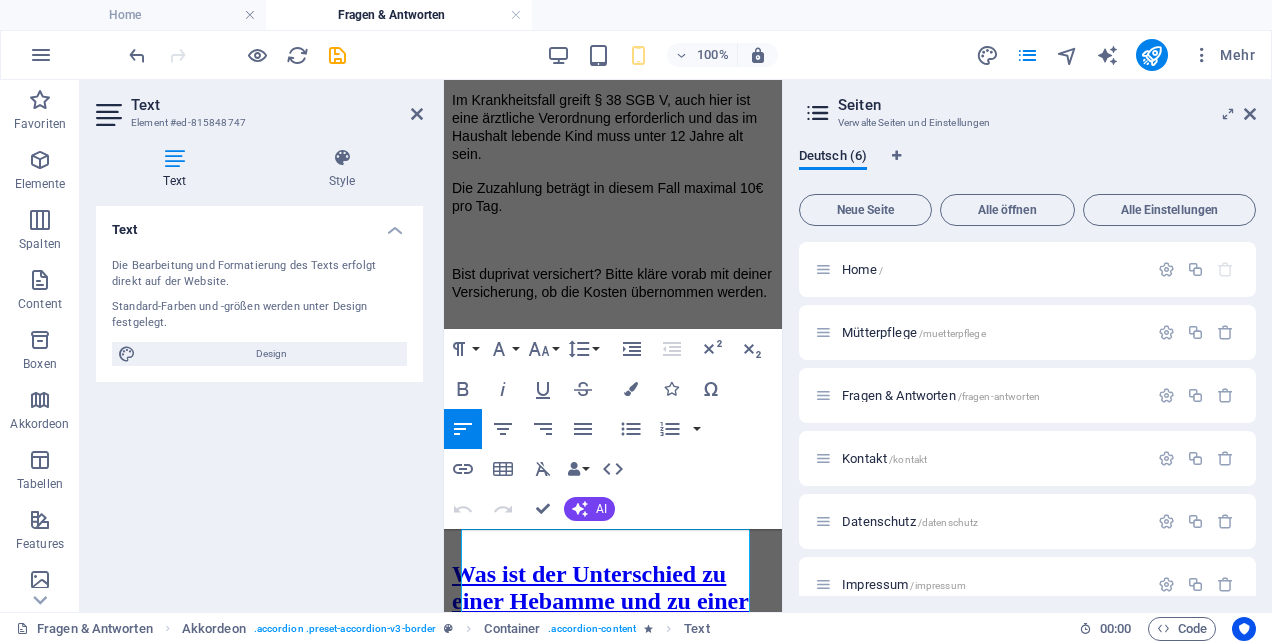 scroll, scrollTop: 2492, scrollLeft: 0, axis: vertical 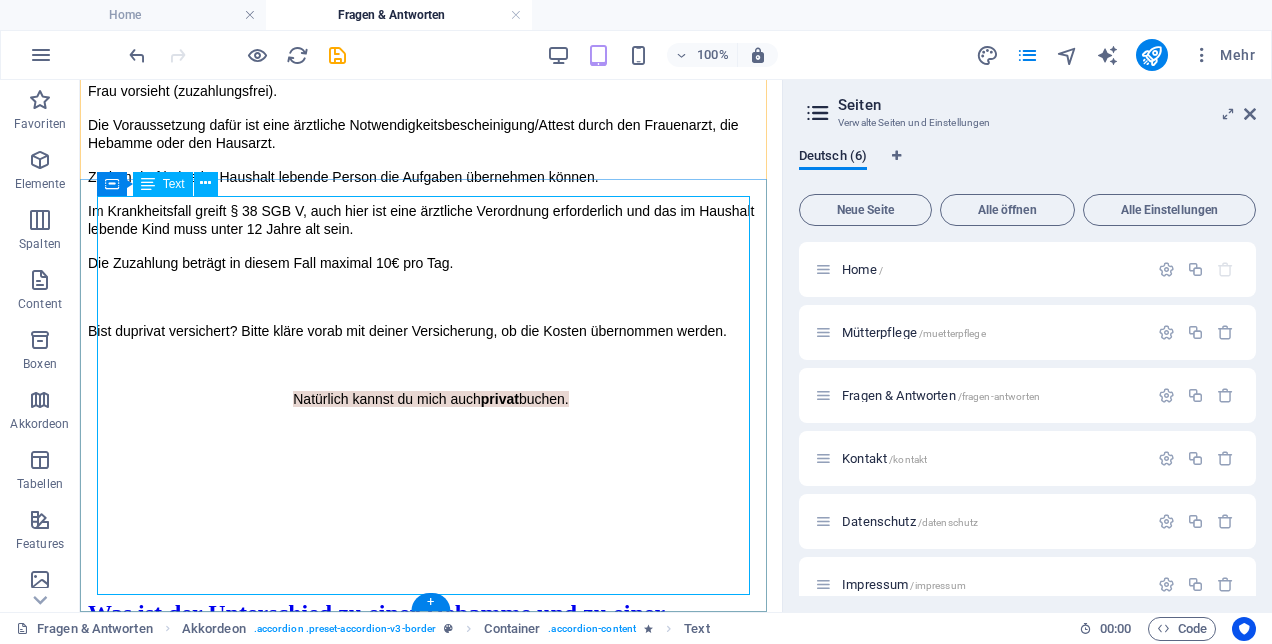 click on "Die Gründe können sehr individuell sein. Hier nennen ich nur einige: Mütterpflege in der Schwangerschaft: Blutung, vorzeitige Wehen Hyperemesis Stark erhöhter Blutdruck(hypertensive Krise) Symphysentlockerung Erschöpfung, psychische Belastungen Risiko-/Mehrlingsschwangerschaft Mütterpflege nach der Geburt: Stillschwierigkeiten ( Mastitis, Milchstau) postpartales Erschöpfungssyndrom Geburtsverletzungen Kaiserschnitt Blutverlust Schädigung des Beckenbodens Depression Mehrlingsgeburten" at bounding box center [431, 1481] 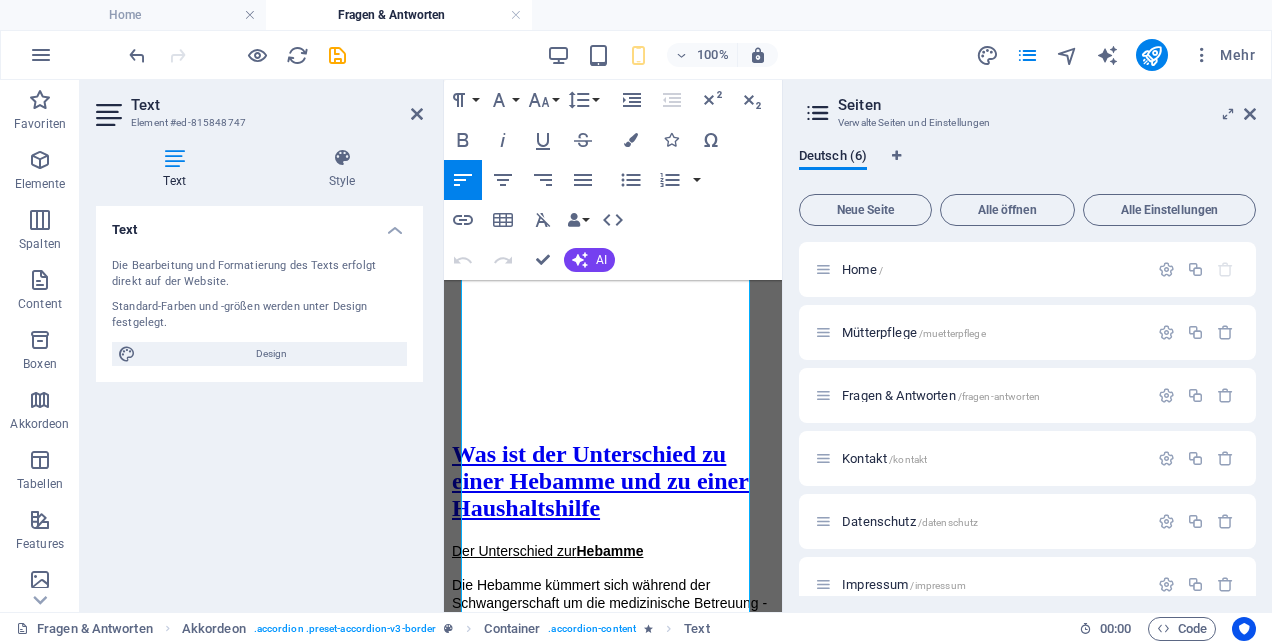 scroll, scrollTop: 2756, scrollLeft: 0, axis: vertical 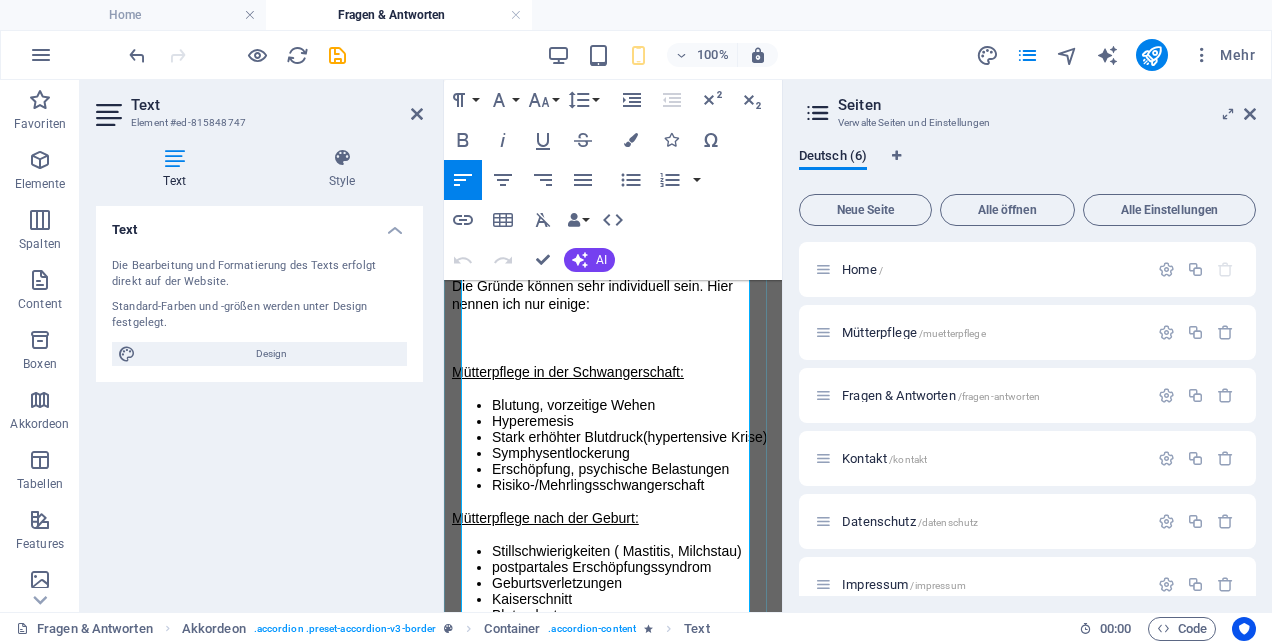 click on "Stillschwierigkeiten ( Mastitis, Milchstau)" at bounding box center (633, 551) 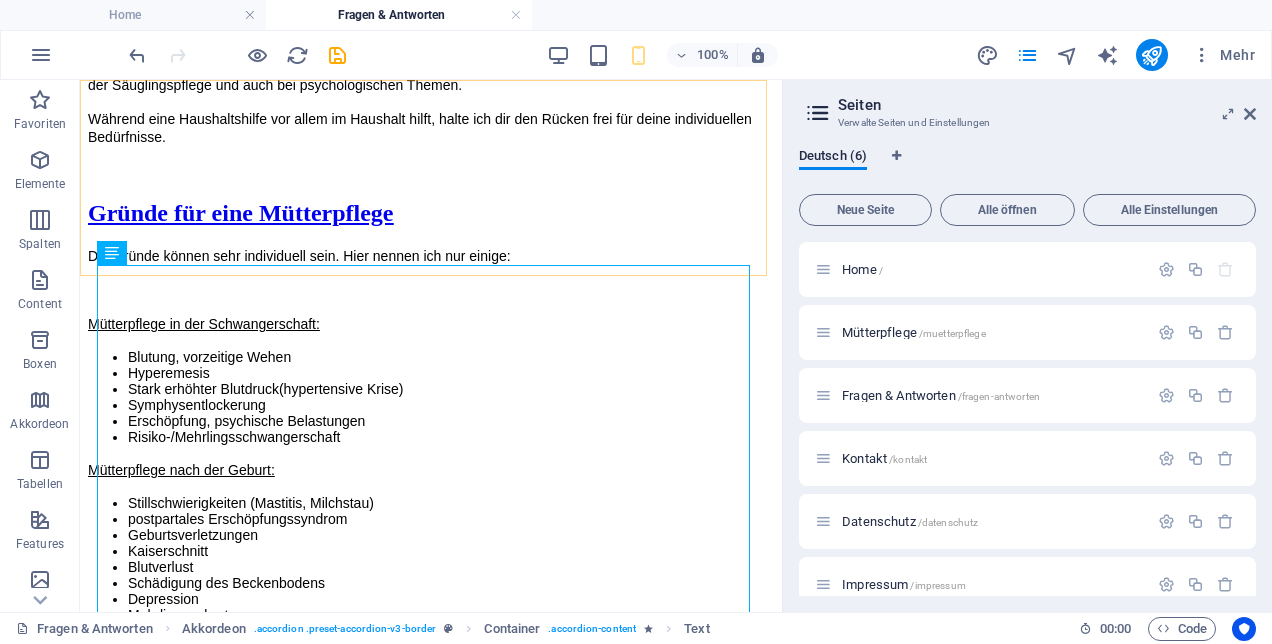 scroll, scrollTop: 1641, scrollLeft: 0, axis: vertical 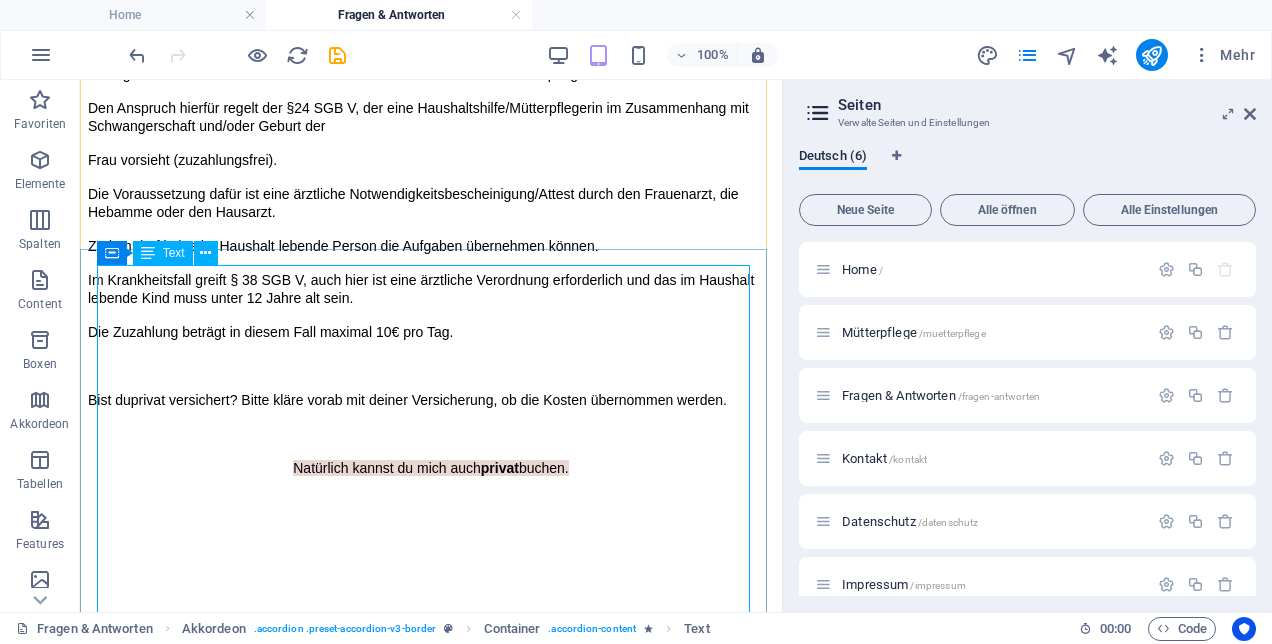 click on "Die Gründe können sehr individuell sein. Hier nennen ich nur einige: Mütterpflege in der Schwangerschaft: Blutung, vorzeitige Wehen Hyperemesis Stark erhöhter Blutdruck(hypertensive Krise) Symphysentlockerung Erschöpfung, psychische Belastungen Risiko-/Mehrlingsschwangerschaft Mütterpflege nach der Geburt: Stillschwierigkeiten (Mastitis, Milchstau) postpartales Erschöpfungssyndrom Geburtsverletzungen Kaiserschnitt Blutverlust Schädigung des Beckenbodens Depression Mehrlingsgeburten" at bounding box center [431, 1550] 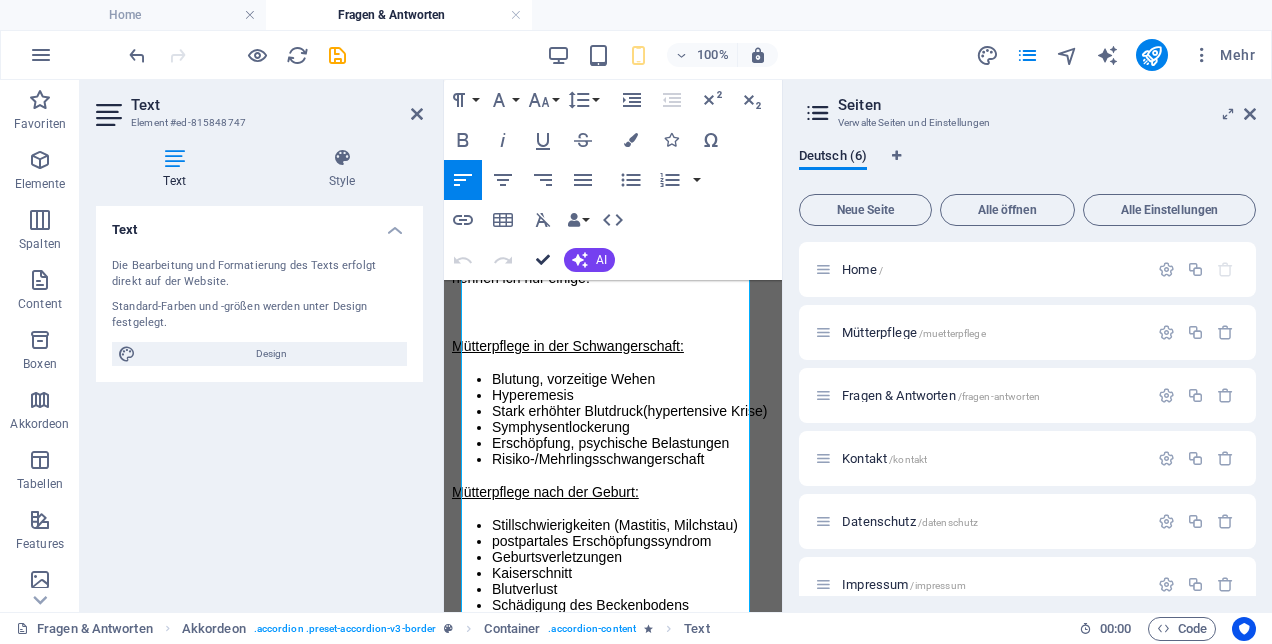 scroll, scrollTop: 1666, scrollLeft: 0, axis: vertical 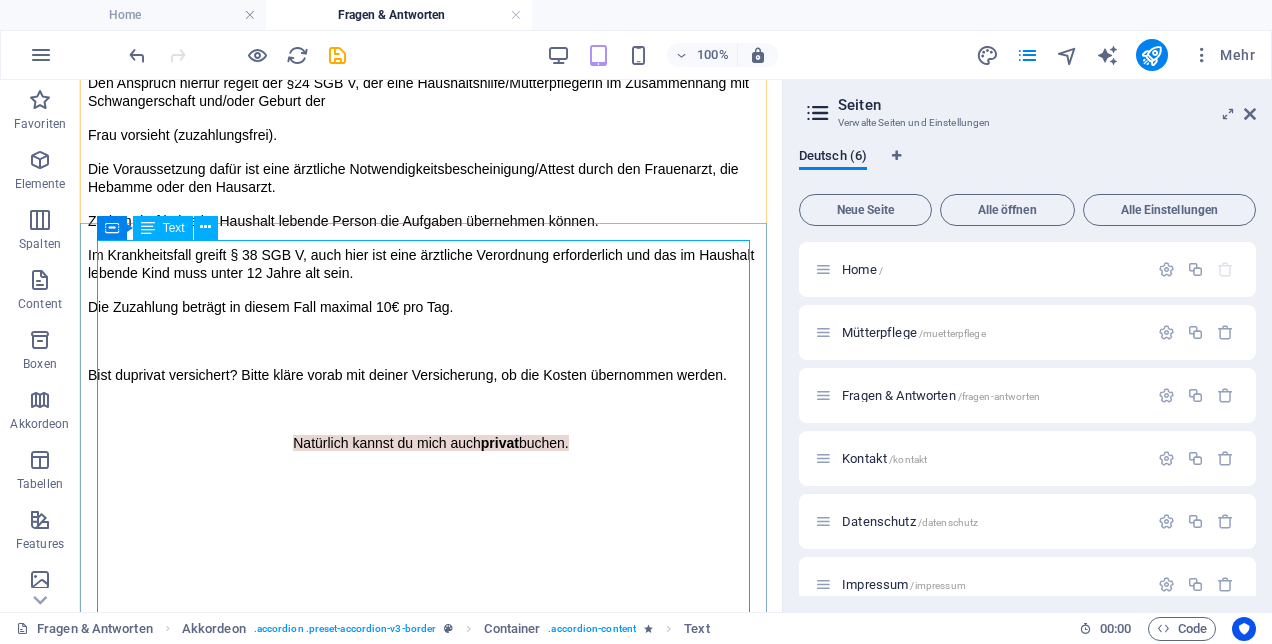 click on "Die Gründe können sehr individuell sein. Hier nennen ich nur einige: Mütterpflege in der Schwangerschaft: Blutung, vorzeitige Wehen Hyperemesis Stark erhöhter Blutdruck(hypertensive Krise) Symphysentlockerung Erschöpfung, psychische Belastungen Risiko-/Mehrlingsschwangerschaft Mütterpflege nach der Geburt: Stillschwierigkeiten (Mastitis, Milchstau) postpartales Erschöpfungssyndrom Geburtsverletzungen Kaiserschnitt Blutverlust Schädigung des Beckenbodens Depression Mehrlingsgeburten" at bounding box center [431, 1525] 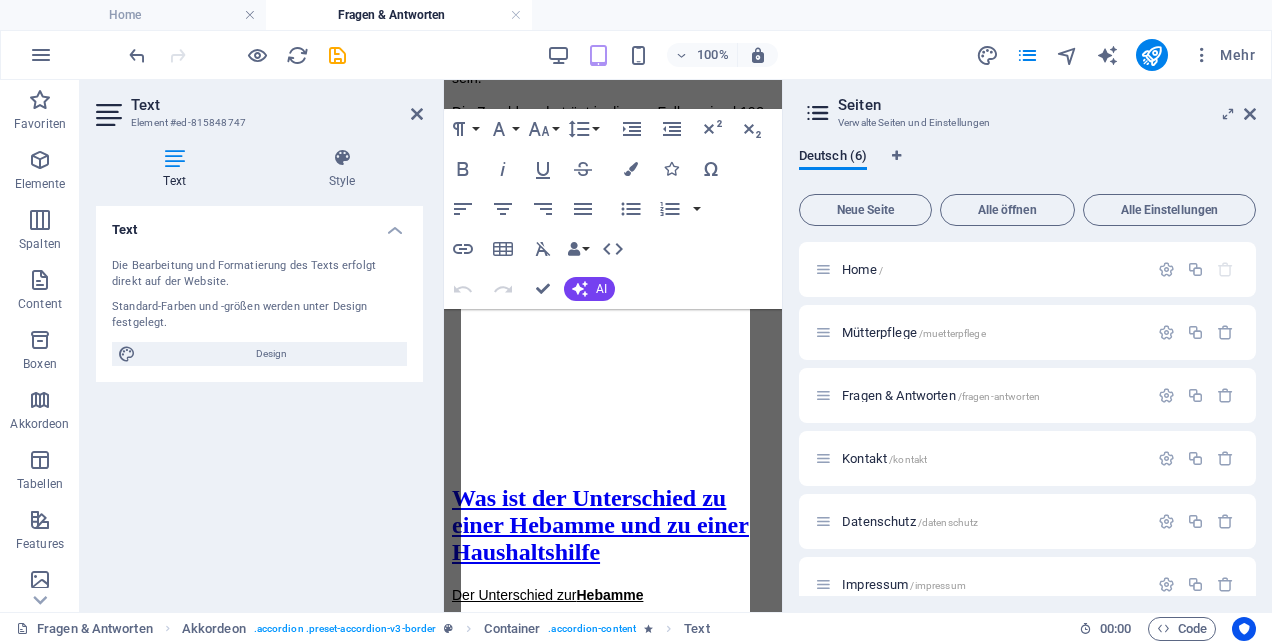 scroll, scrollTop: 2712, scrollLeft: 0, axis: vertical 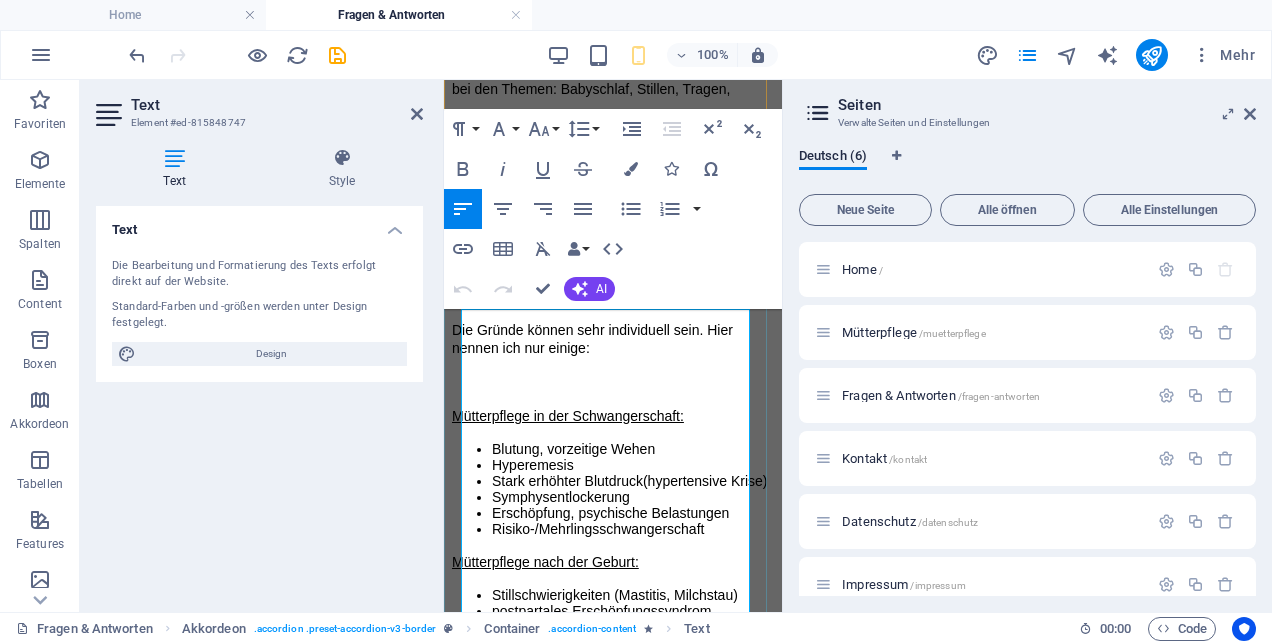 click on "Stark erhöhter Blutdruck(hypertensive Krise)" at bounding box center [629, 481] 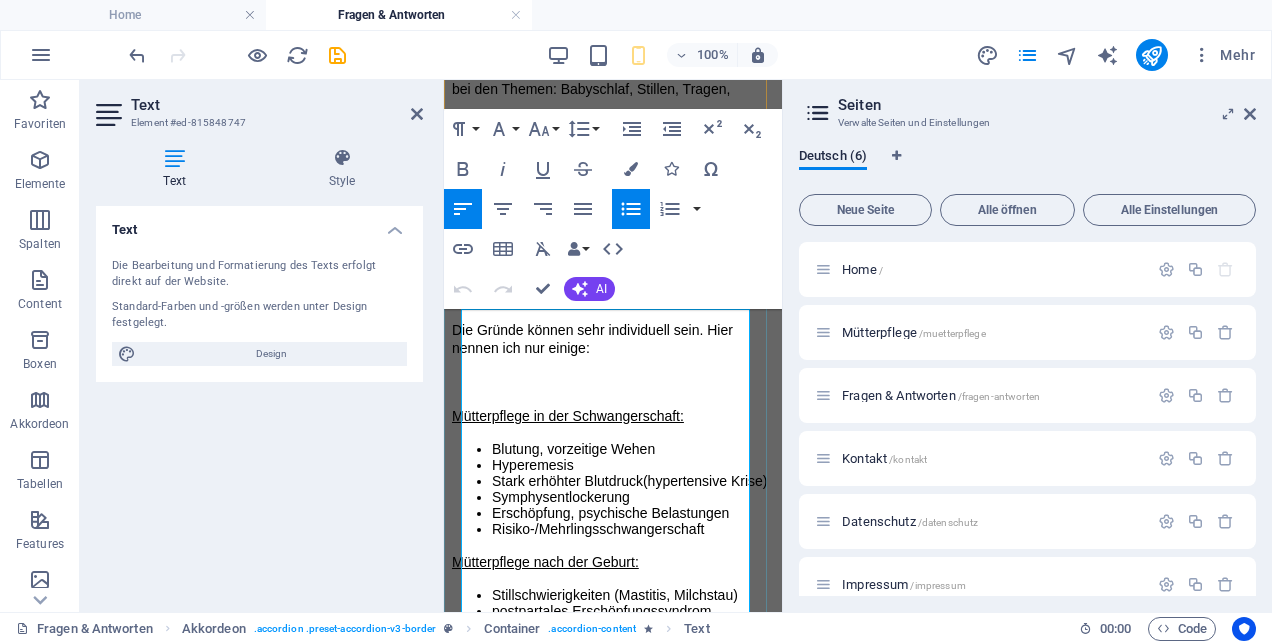 type 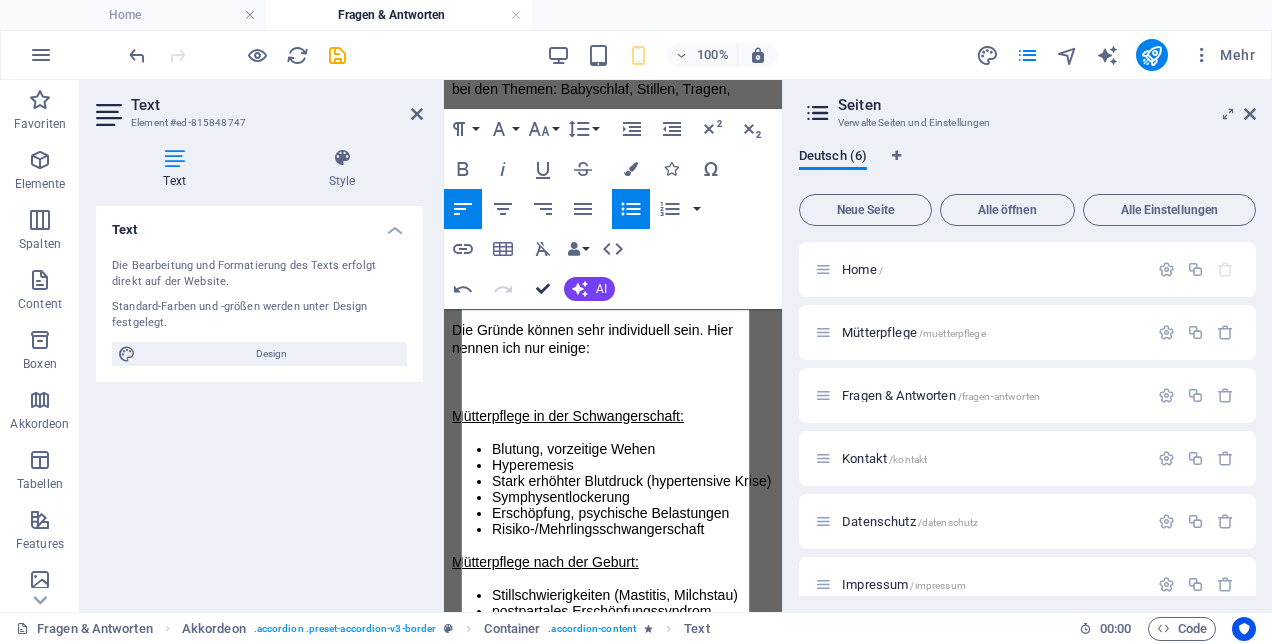 scroll, scrollTop: 1597, scrollLeft: 0, axis: vertical 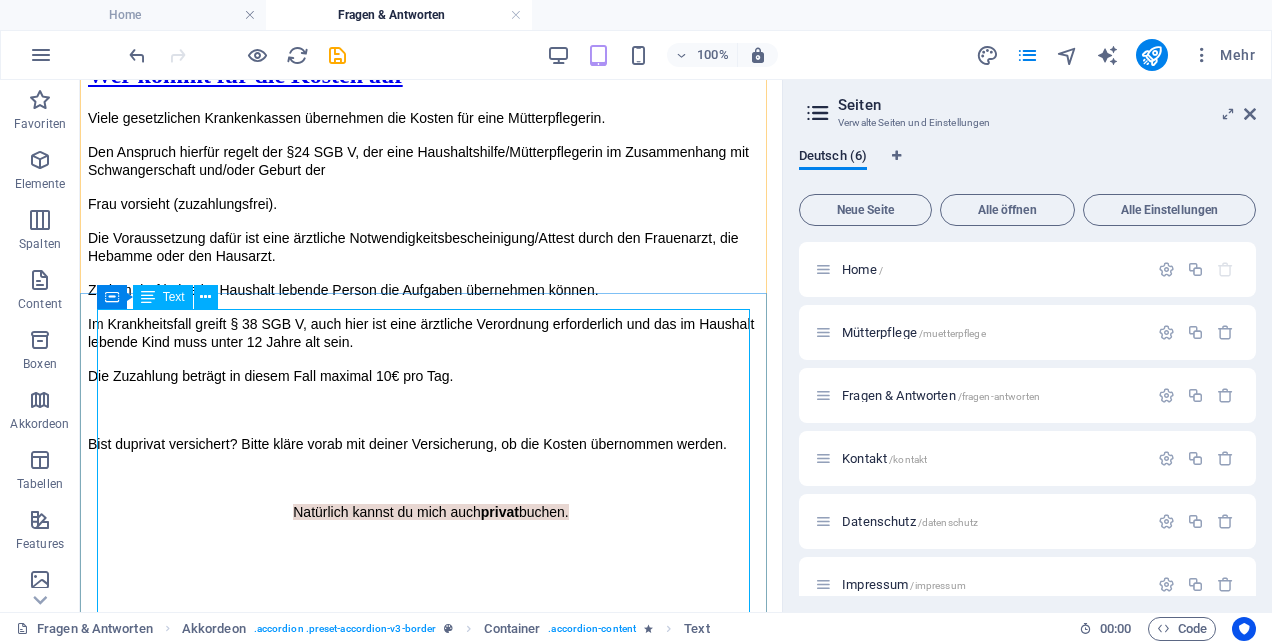 click on "Die Gründe können sehr individuell sein. Hier nennen ich nur einige: Mütterpflege in der Schwangerschaft: Blutung, vorzeitige Wehen Hyperemesis Stark erhöhter Blutdruck (hypertensive Krise) Symphysentlockerung Erschöpfung, psychische Belastungen Risiko-/Mehrlingsschwangerschaft Mütterpflege nach der Geburt: Stillschwierigkeiten (Mastitis, Milchstau) postpartales Erschöpfungssyndrom Geburtsverletzungen Kaiserschnitt Blutverlust Schädigung des Beckenbodens Depression Mehrlingsgeburten" at bounding box center [431, 1594] 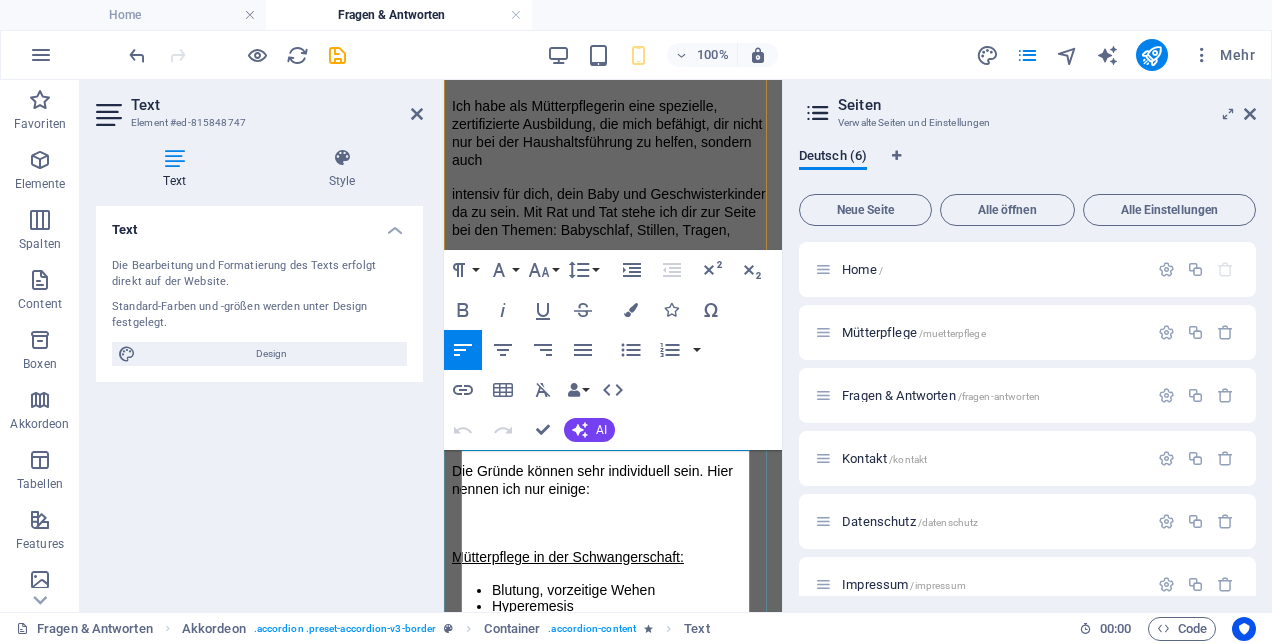 scroll, scrollTop: 2892, scrollLeft: 0, axis: vertical 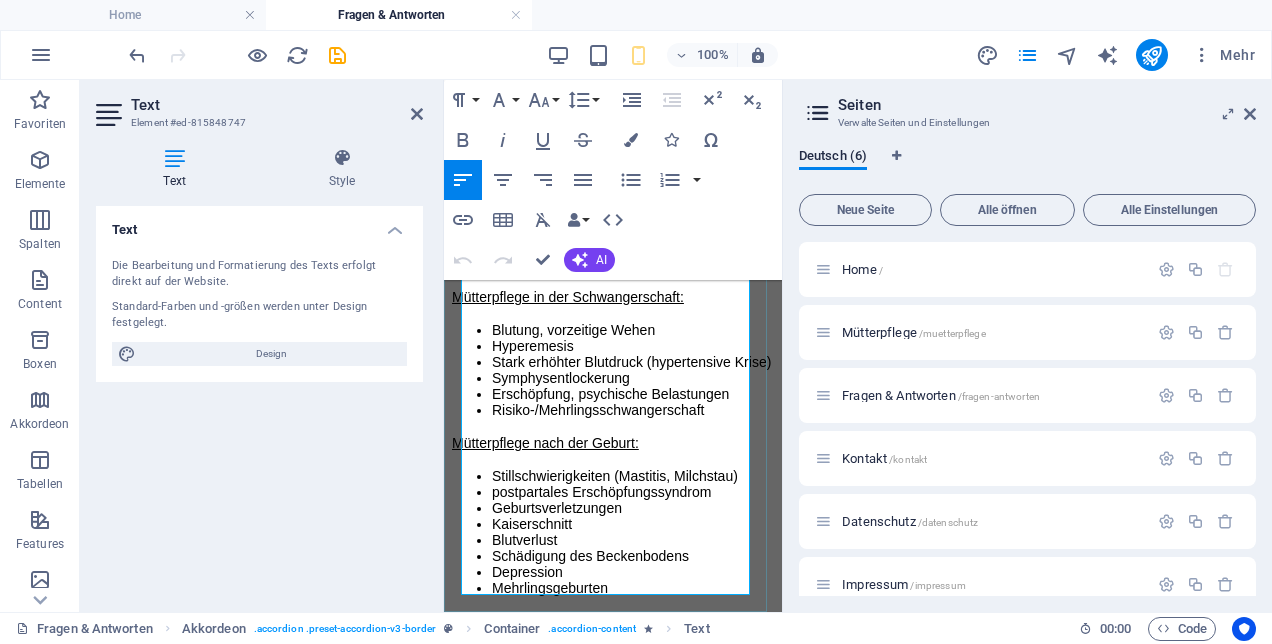 click on "Risiko-/Mehrlingsschwangerschaft" at bounding box center (633, 410) 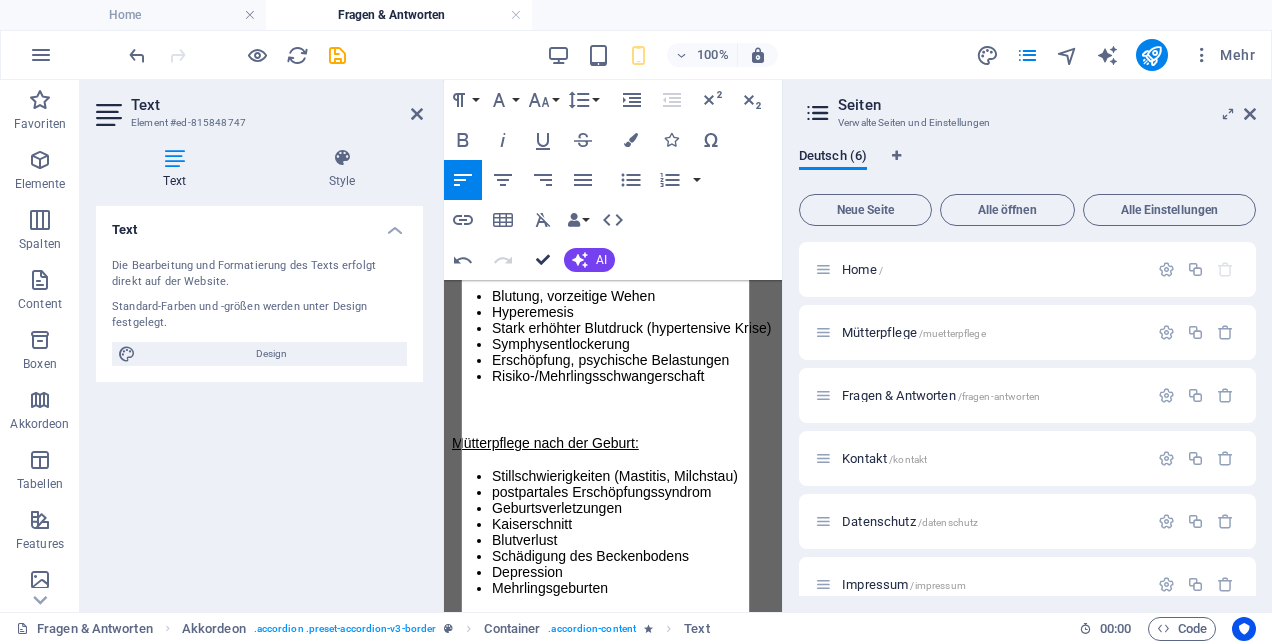scroll, scrollTop: 1734, scrollLeft: 0, axis: vertical 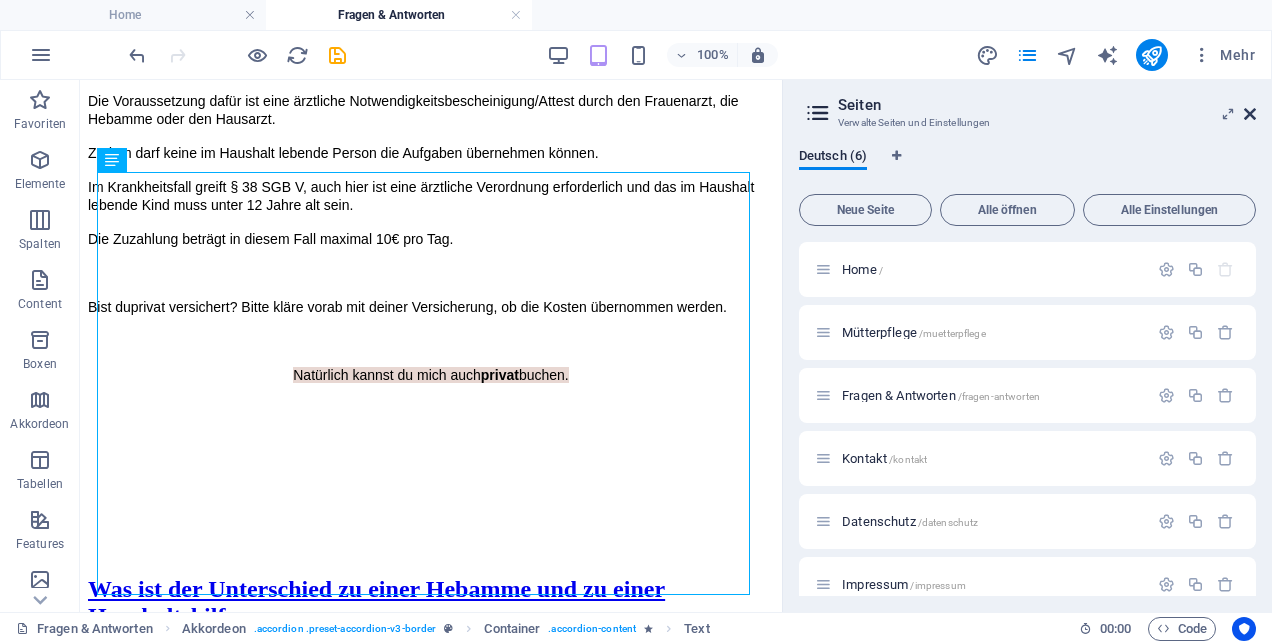 click at bounding box center (1250, 114) 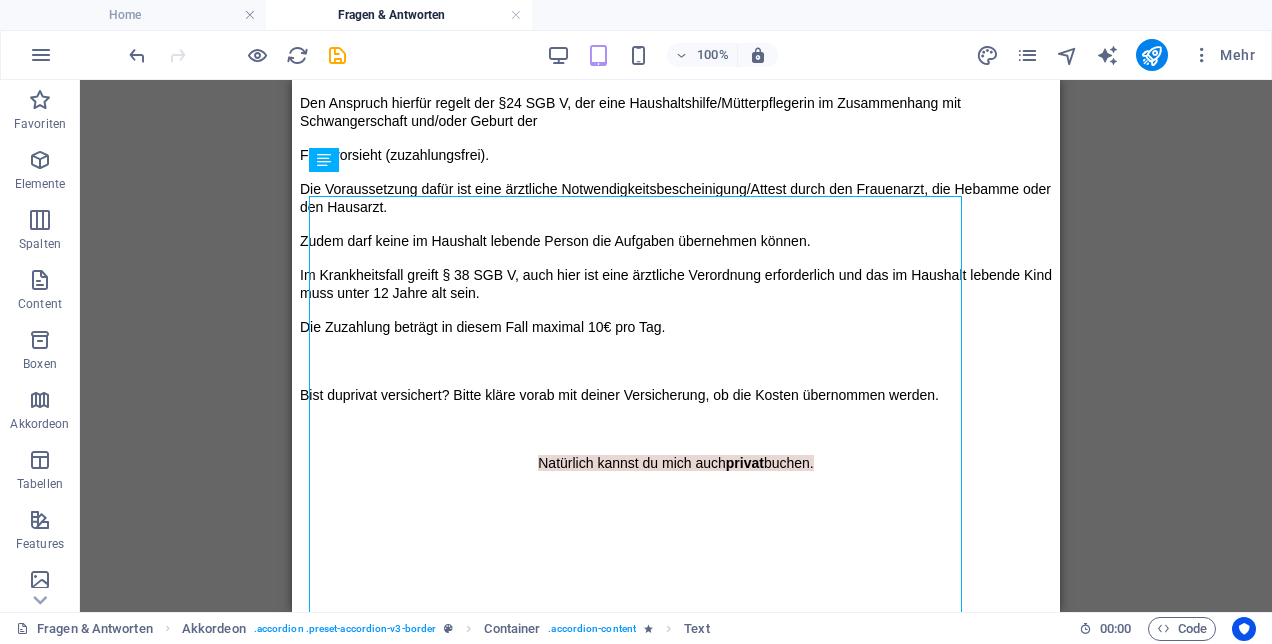 scroll, scrollTop: 1710, scrollLeft: 0, axis: vertical 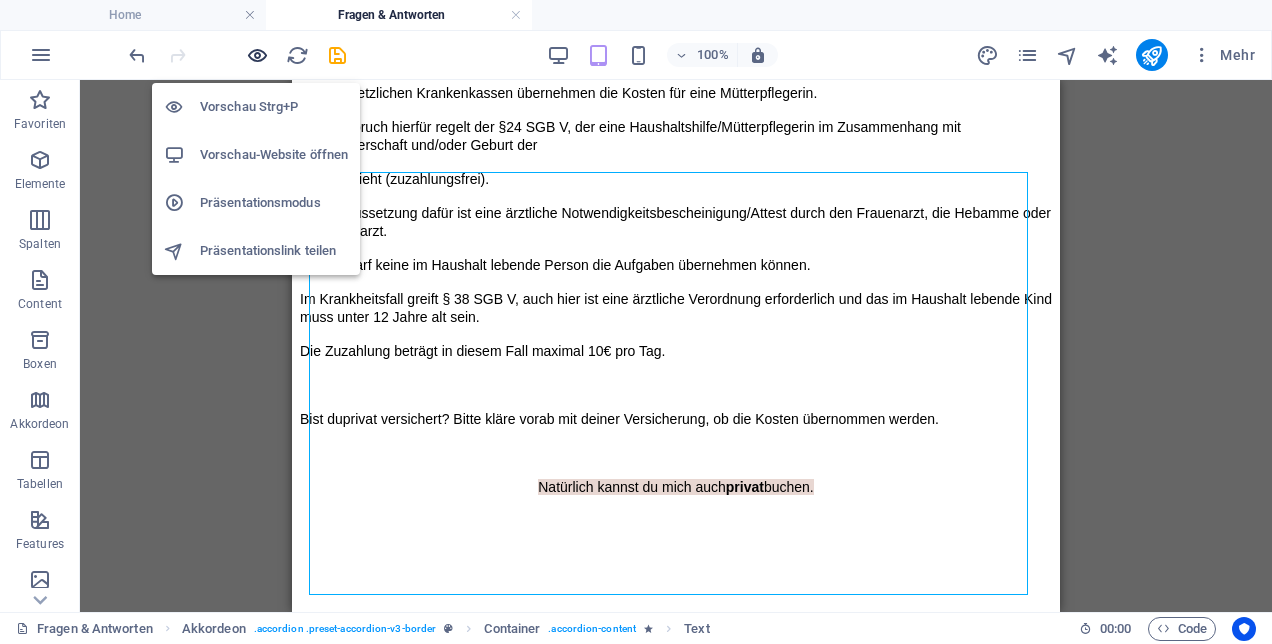click at bounding box center [257, 55] 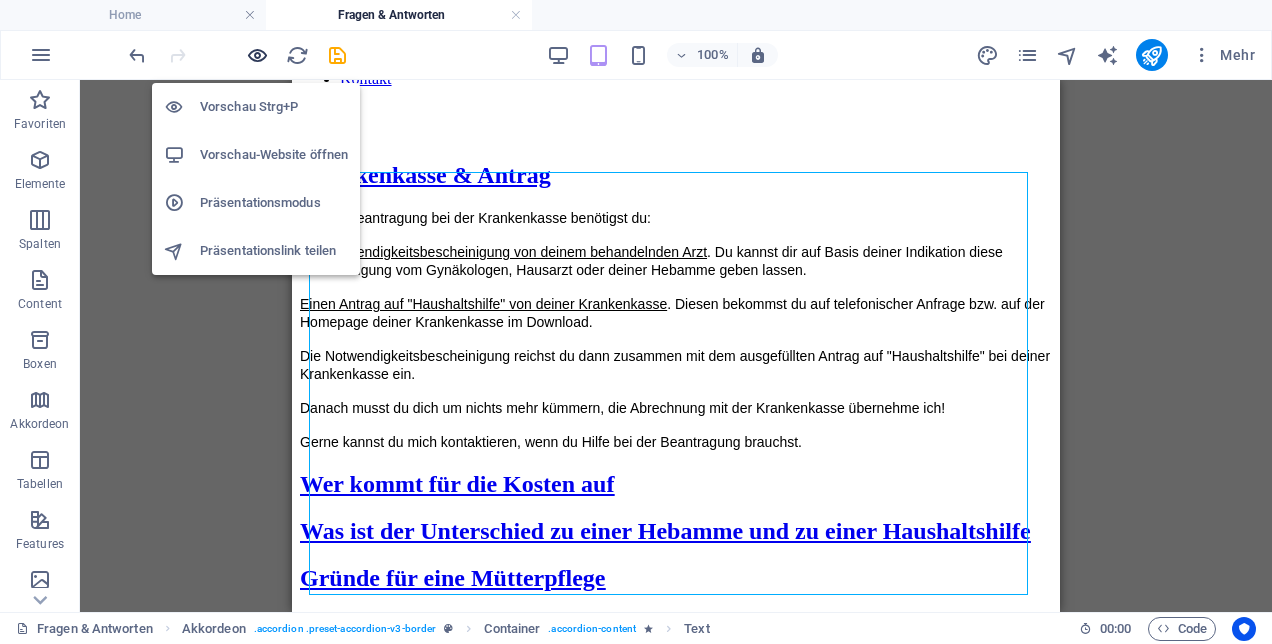 scroll, scrollTop: 198, scrollLeft: 0, axis: vertical 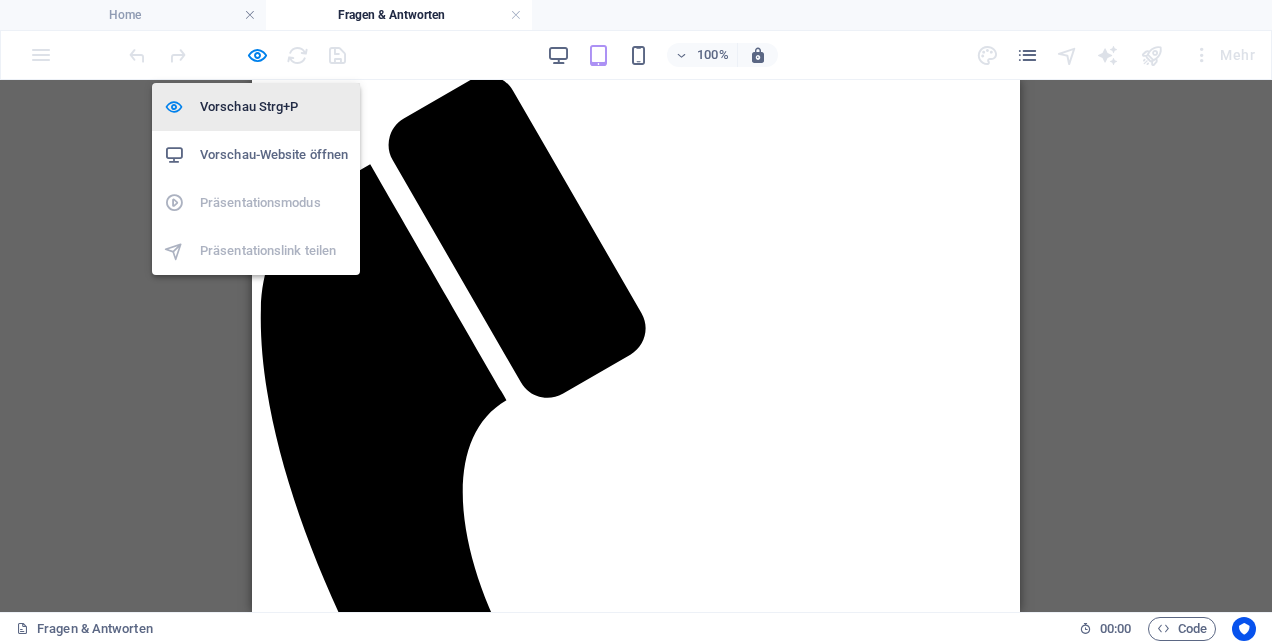 click on "Vorschau Strg+P" at bounding box center [274, 107] 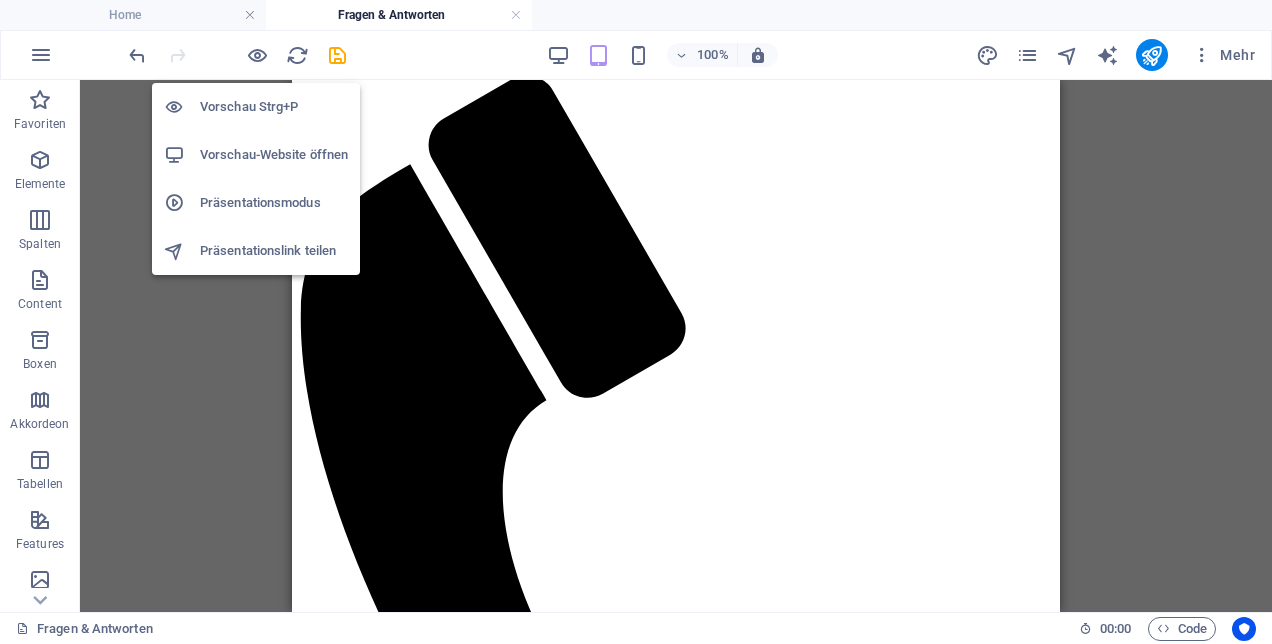 click on "Vorschau-Website öffnen" at bounding box center (274, 155) 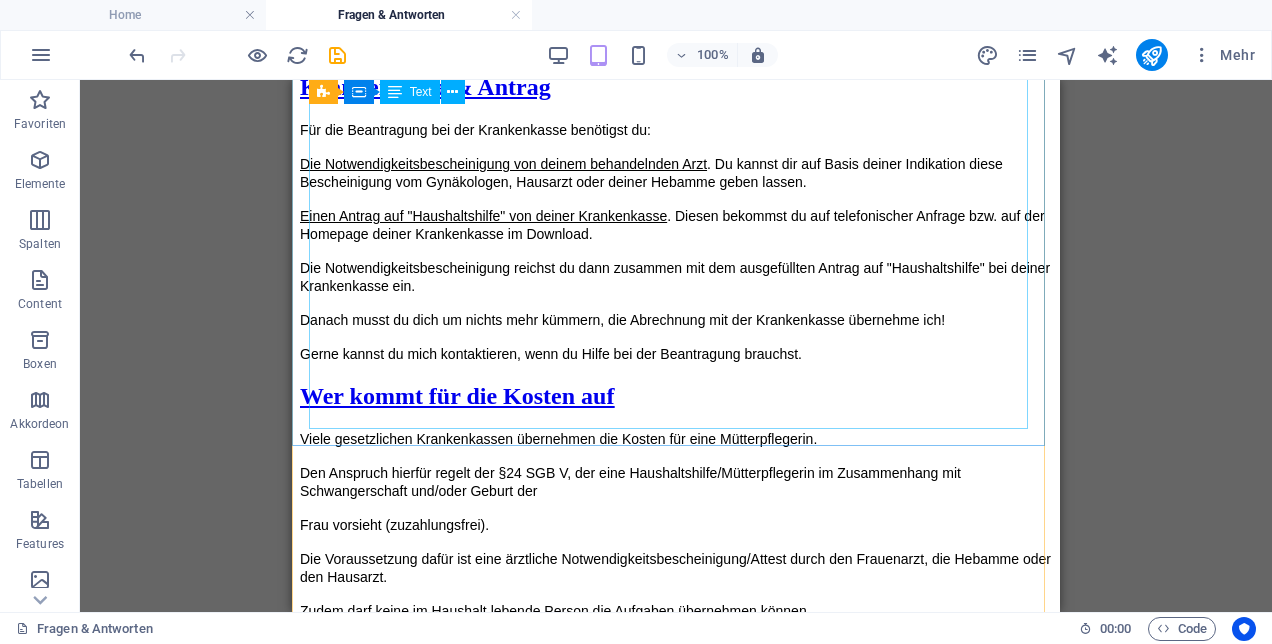 scroll, scrollTop: 1698, scrollLeft: 0, axis: vertical 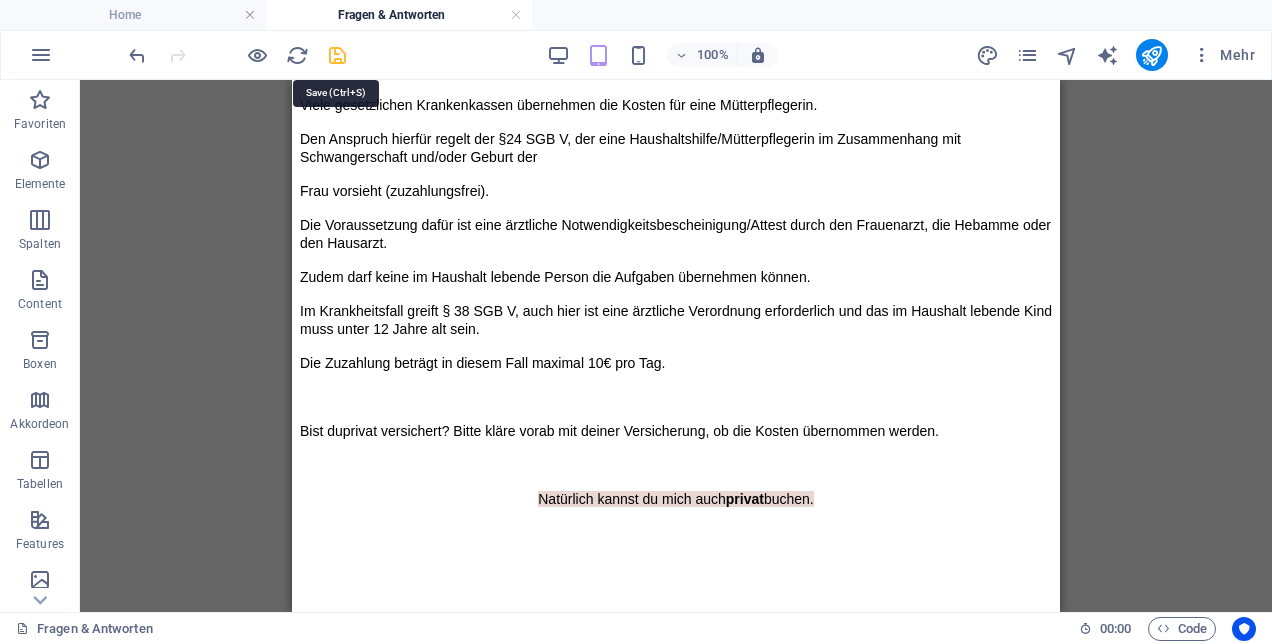 click at bounding box center [337, 55] 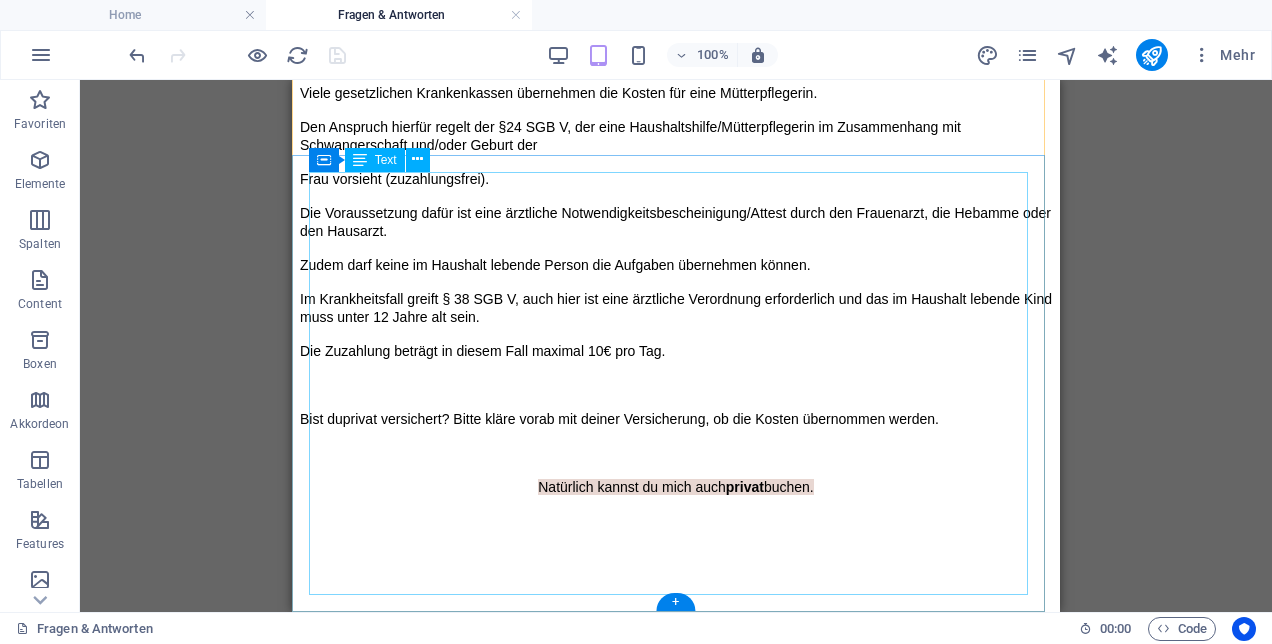 scroll, scrollTop: 1044, scrollLeft: 0, axis: vertical 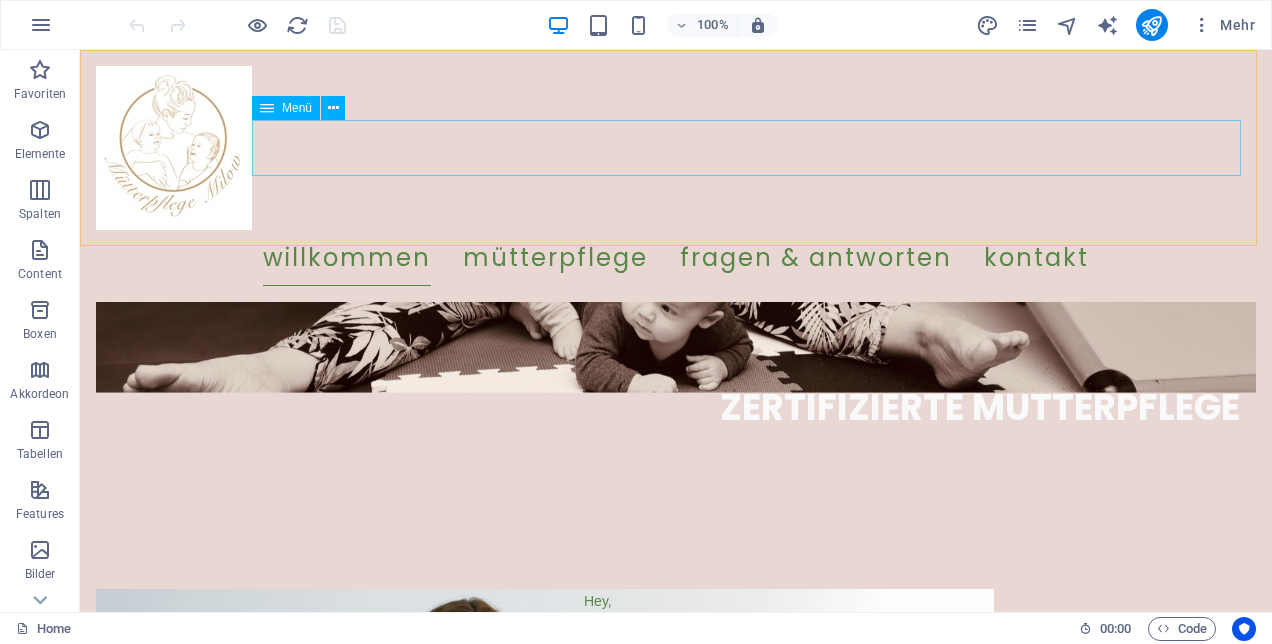 click on "Willkommen Mütterpflege Fragen & Antworten Kontakt" at bounding box center [676, 258] 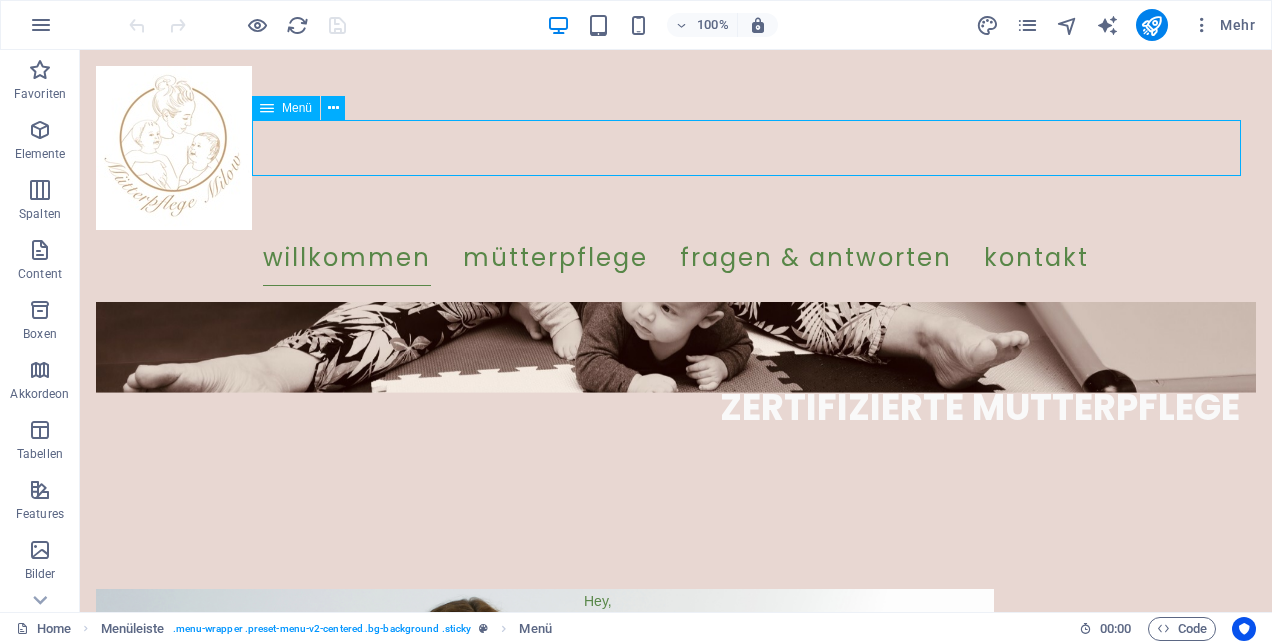 click on "Willkommen Mütterpflege Fragen & Antworten Kontakt" at bounding box center (676, 258) 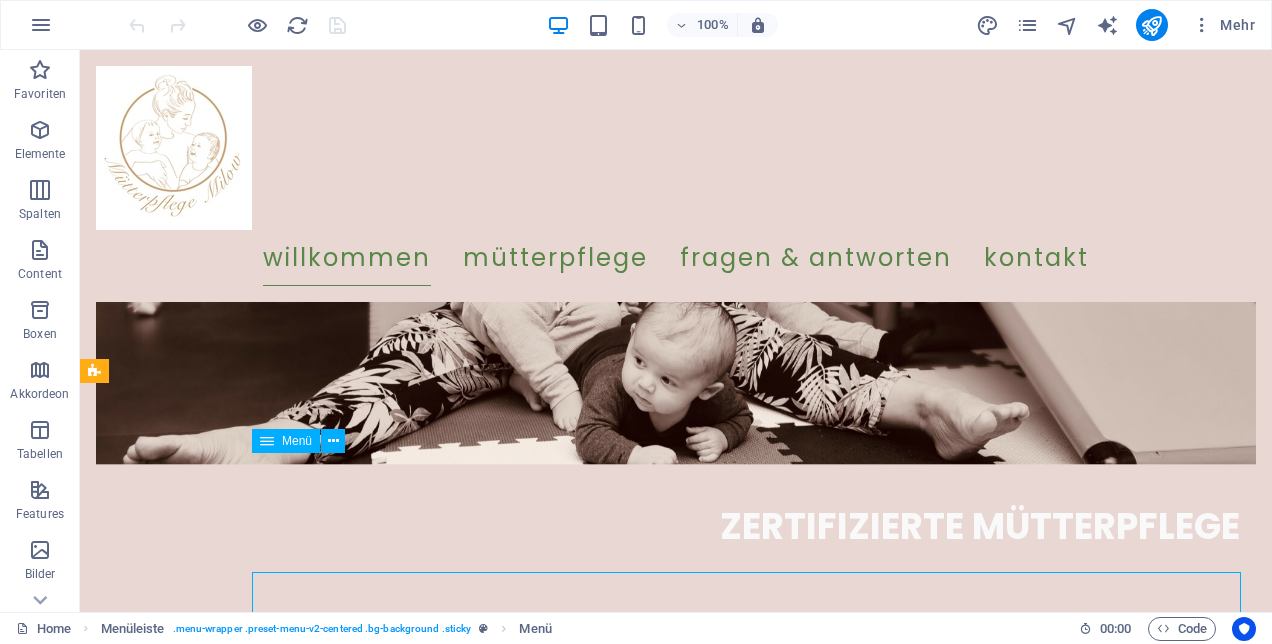 scroll, scrollTop: 0, scrollLeft: 0, axis: both 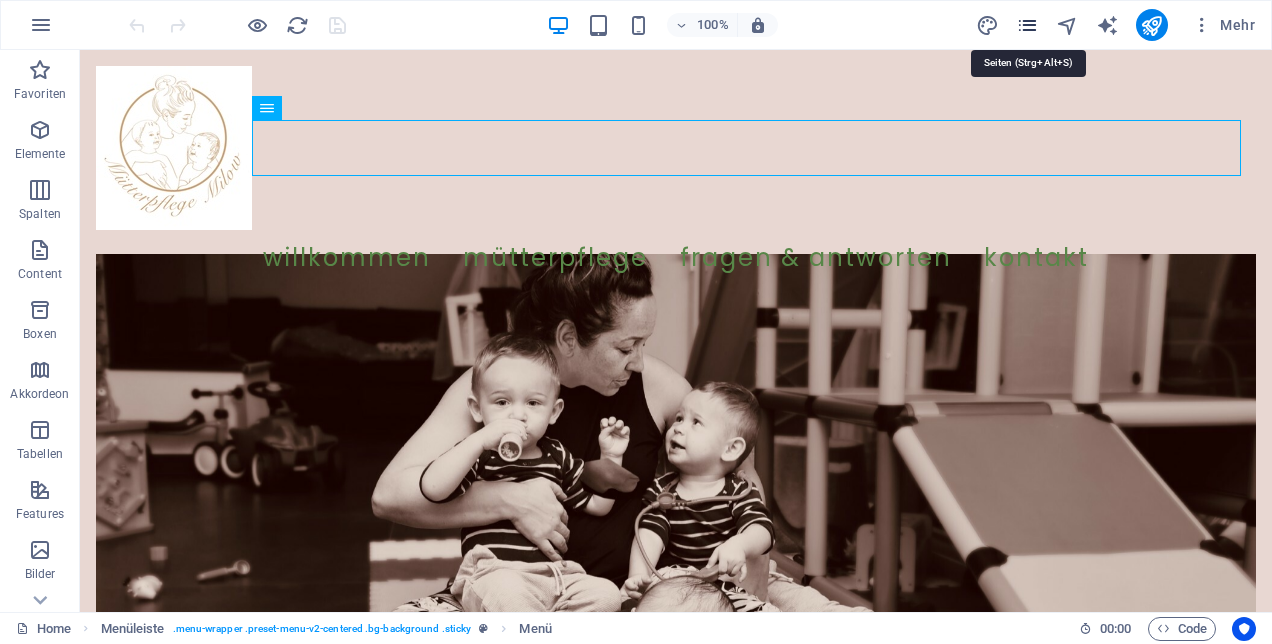 click at bounding box center [1027, 25] 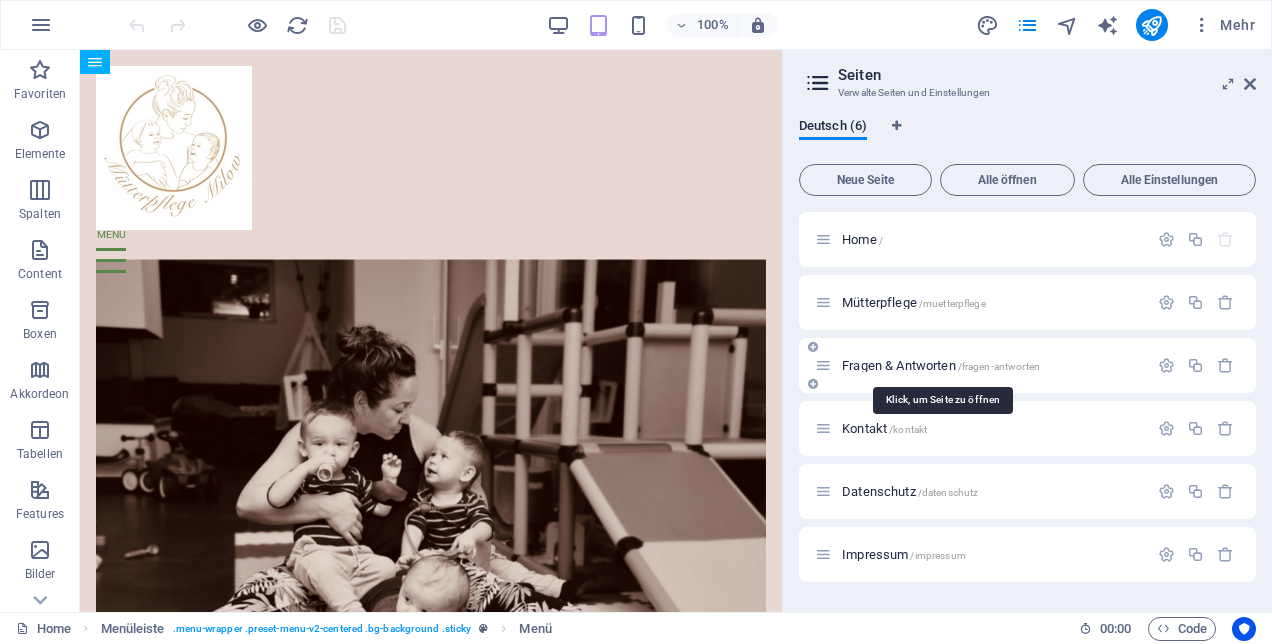 click on "Fragen & Antworten /fragen-antworten" at bounding box center [941, 365] 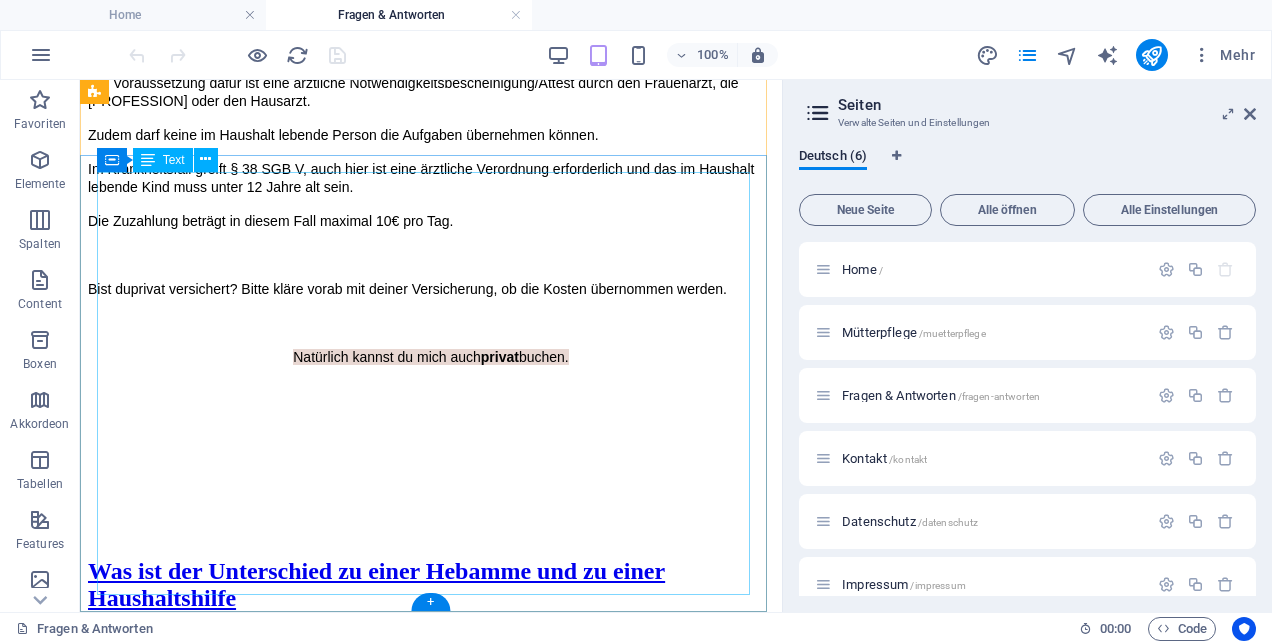 scroll, scrollTop: 1401, scrollLeft: 0, axis: vertical 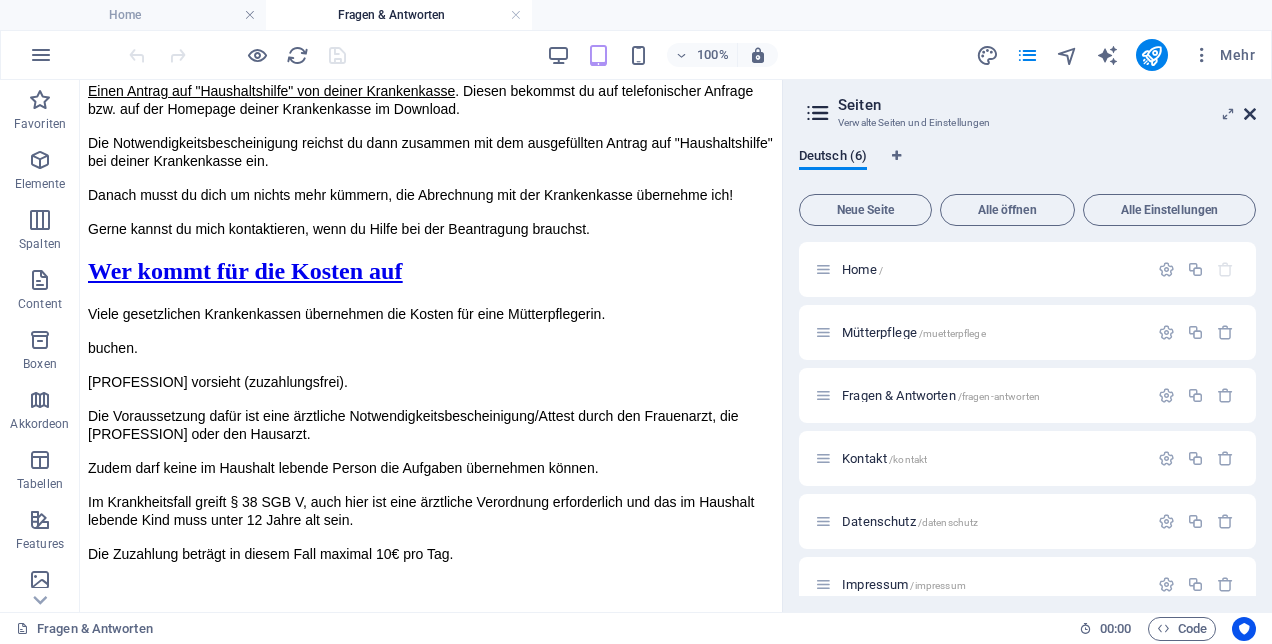 click at bounding box center (1250, 114) 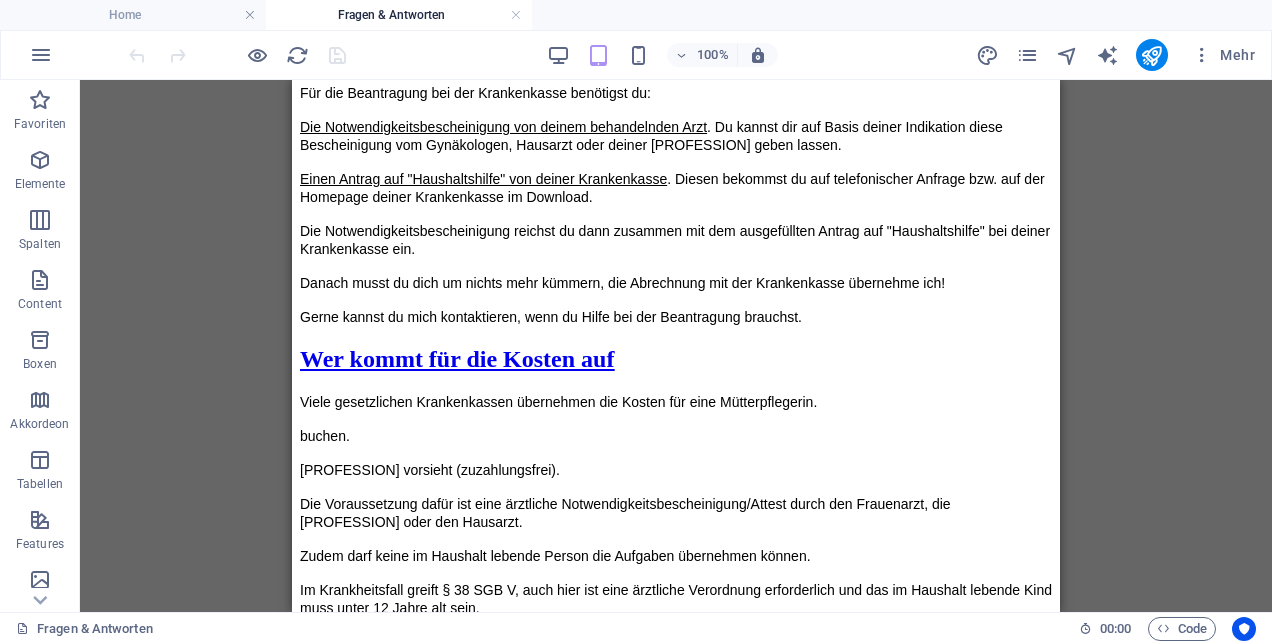 scroll, scrollTop: 1377, scrollLeft: 0, axis: vertical 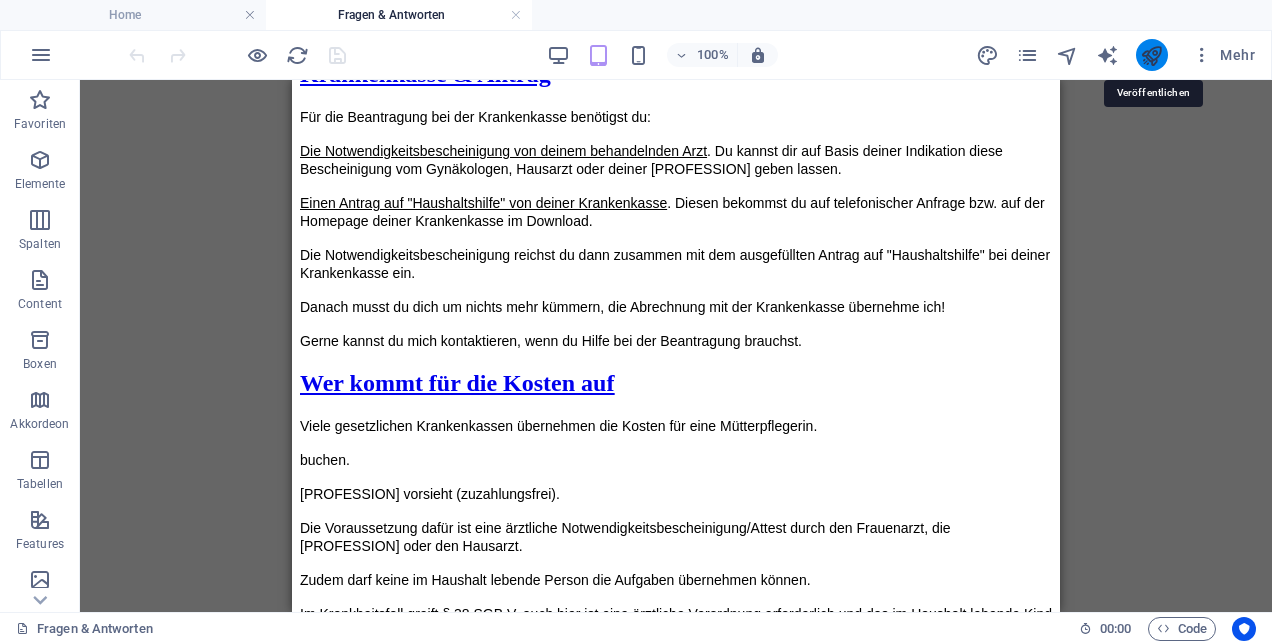 click at bounding box center [1151, 55] 